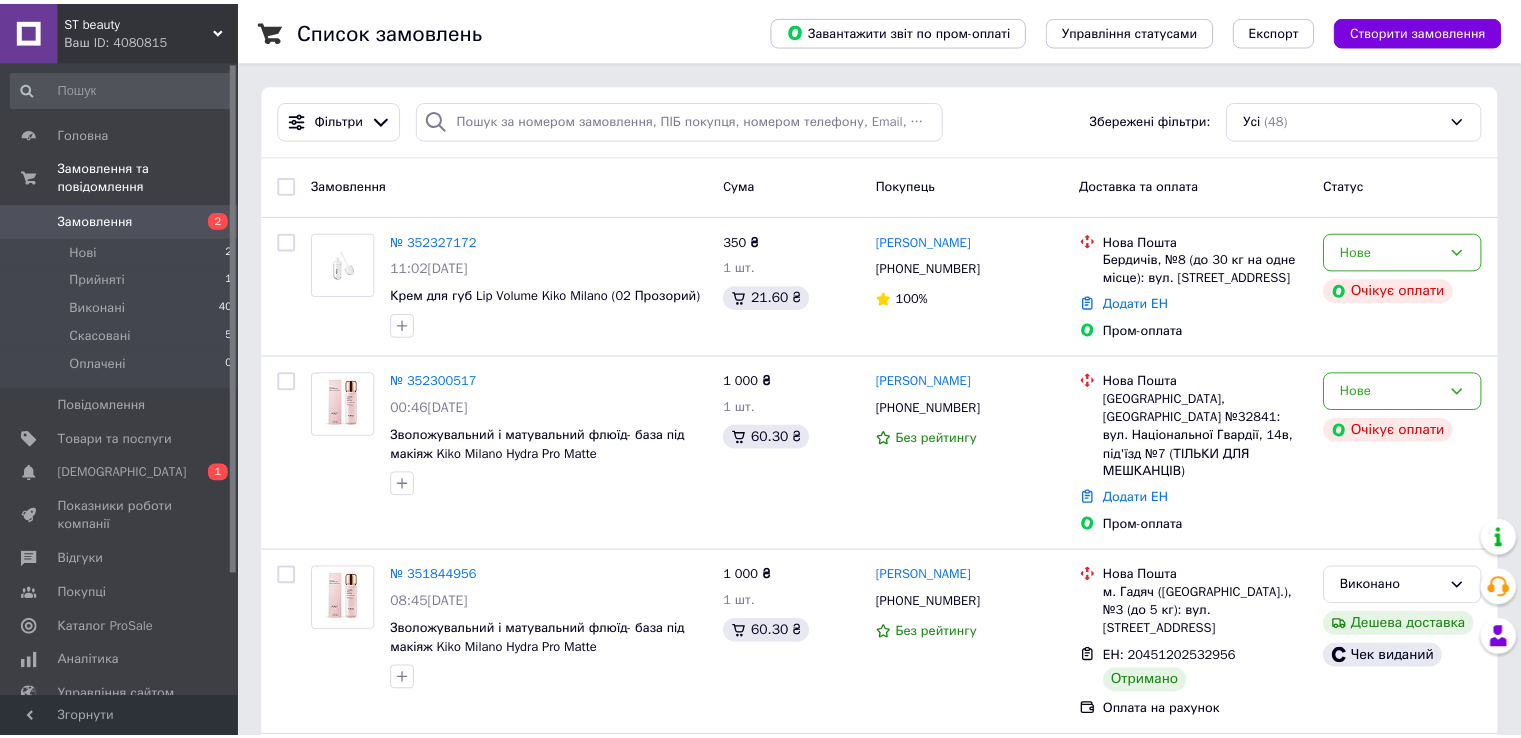 scroll, scrollTop: 0, scrollLeft: 0, axis: both 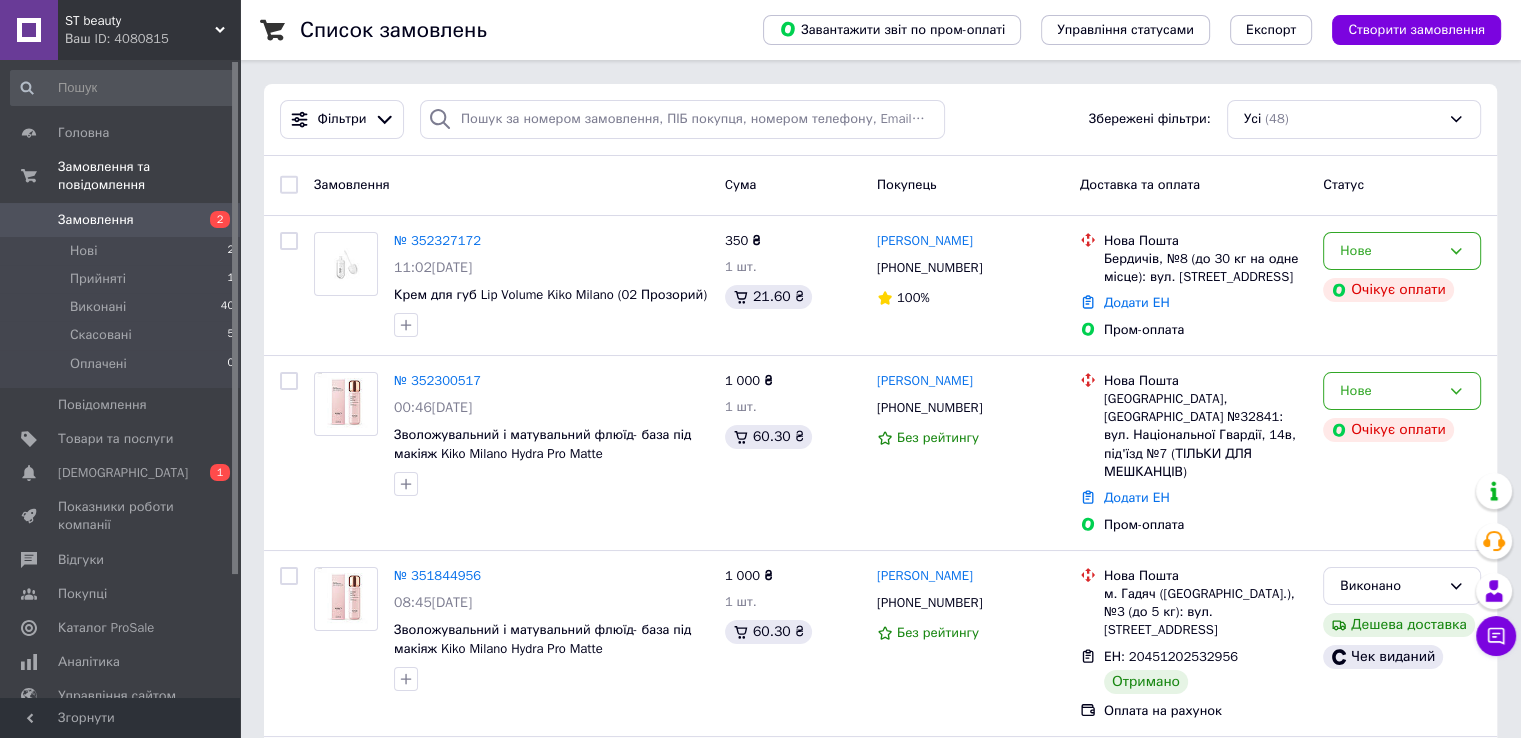 click on "Замовлення" at bounding box center [96, 220] 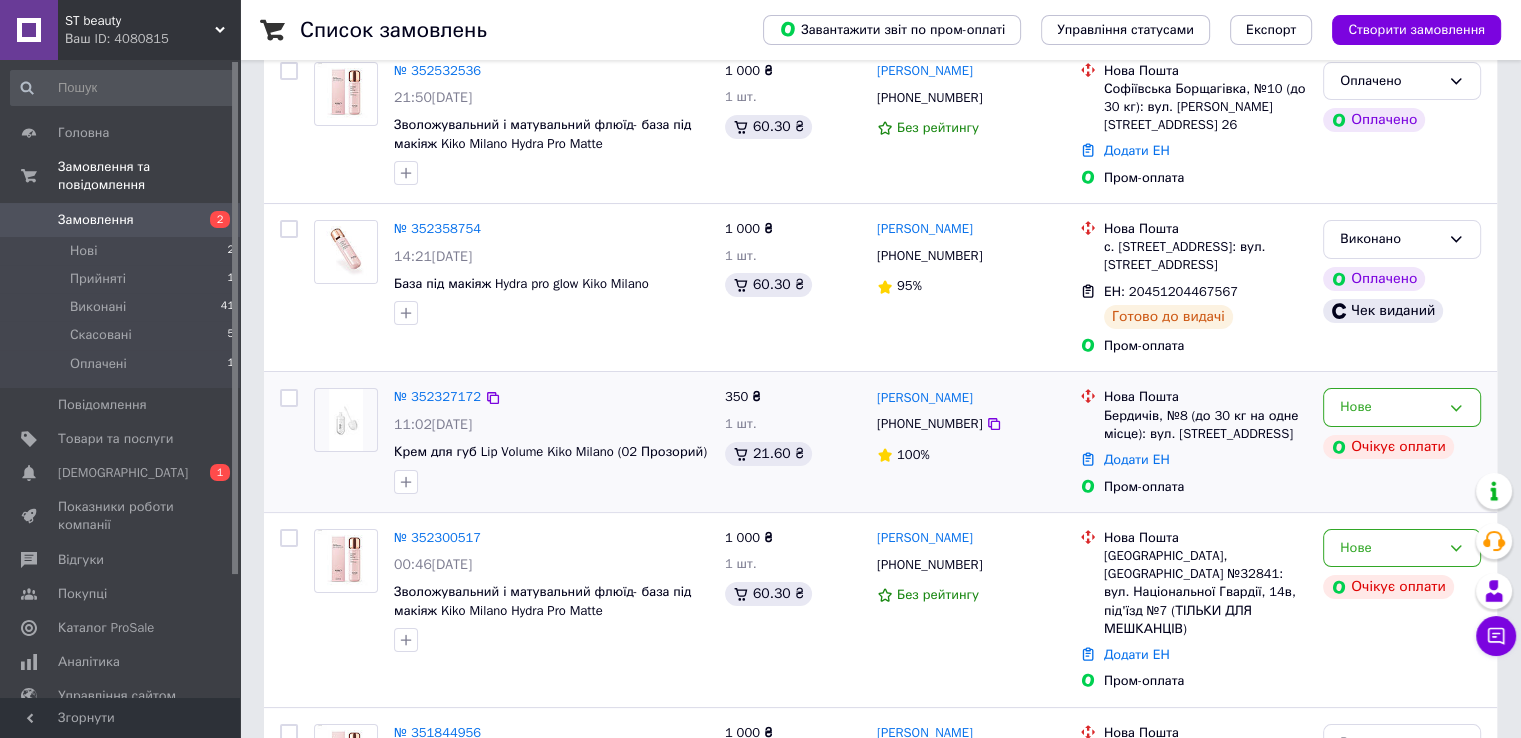 scroll, scrollTop: 0, scrollLeft: 0, axis: both 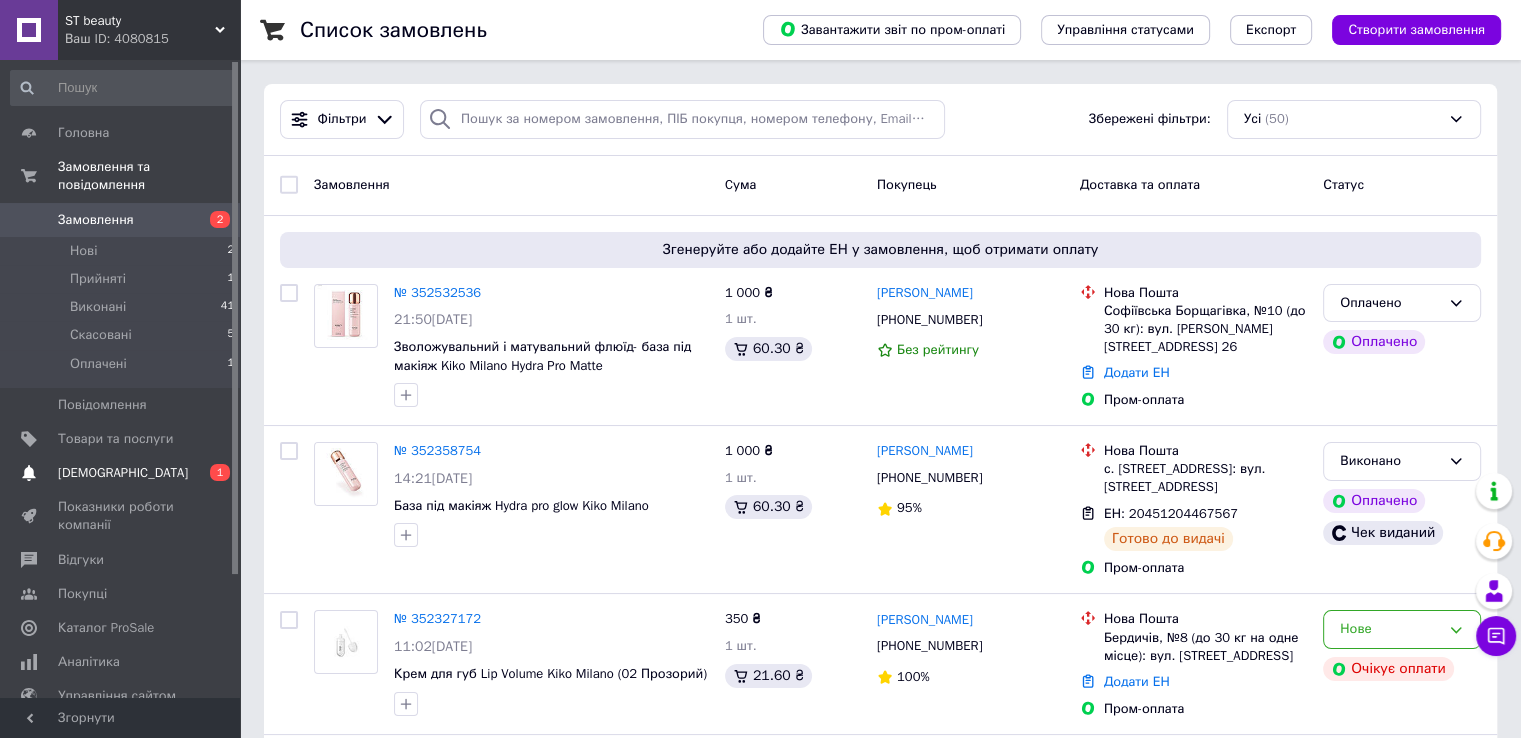 click on "[DEMOGRAPHIC_DATA]" at bounding box center (123, 473) 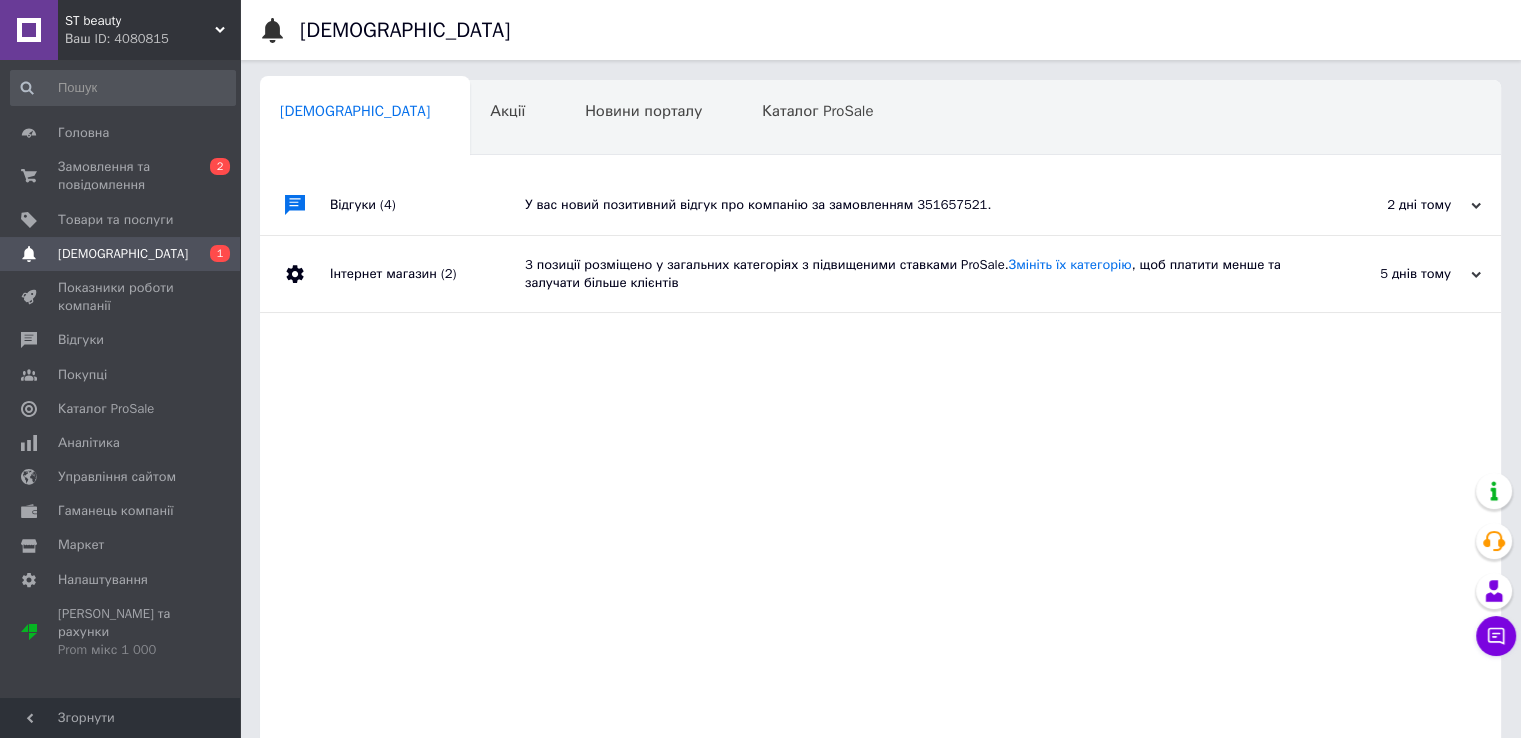 click on "Відгуки   (4)" at bounding box center [427, 205] 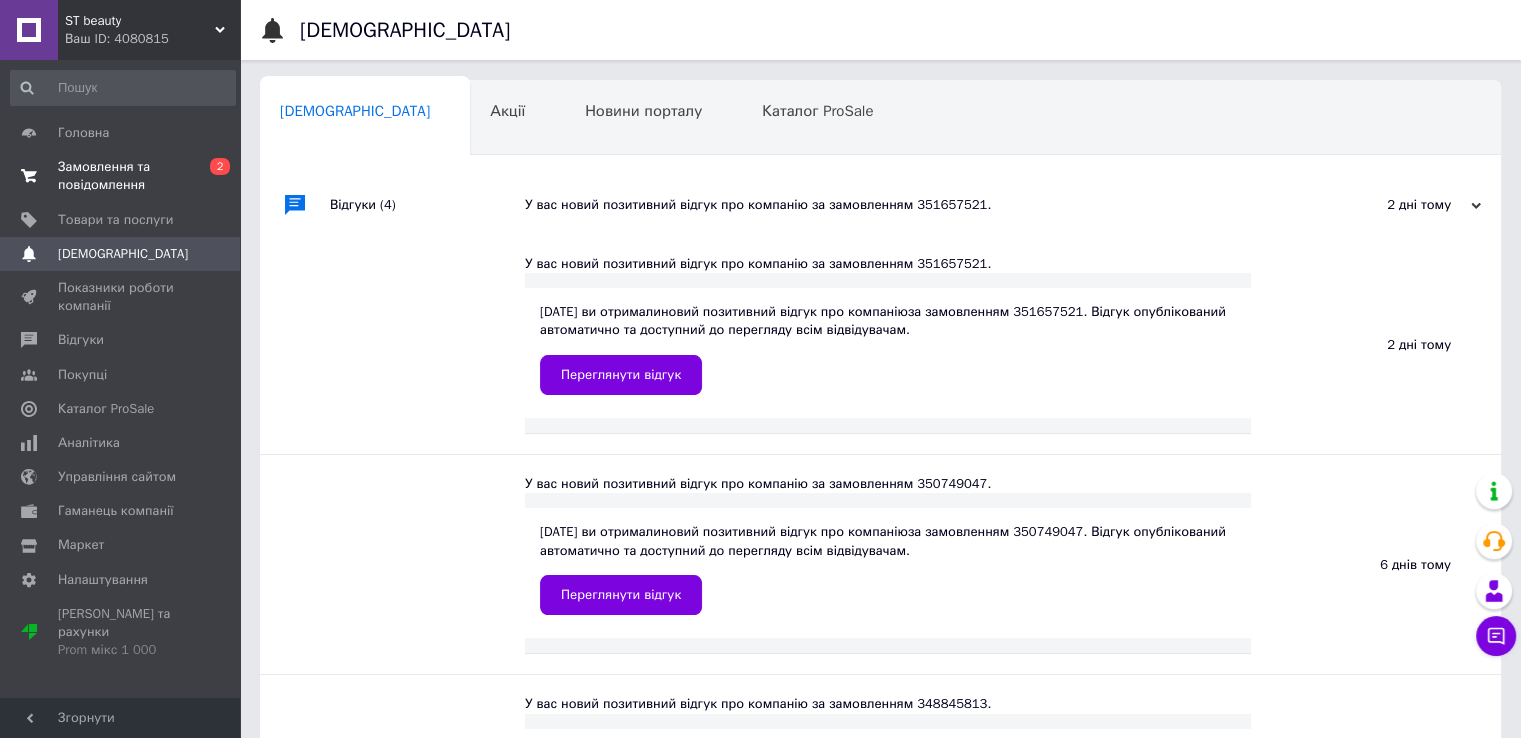 click on "Замовлення та повідомлення" at bounding box center (121, 176) 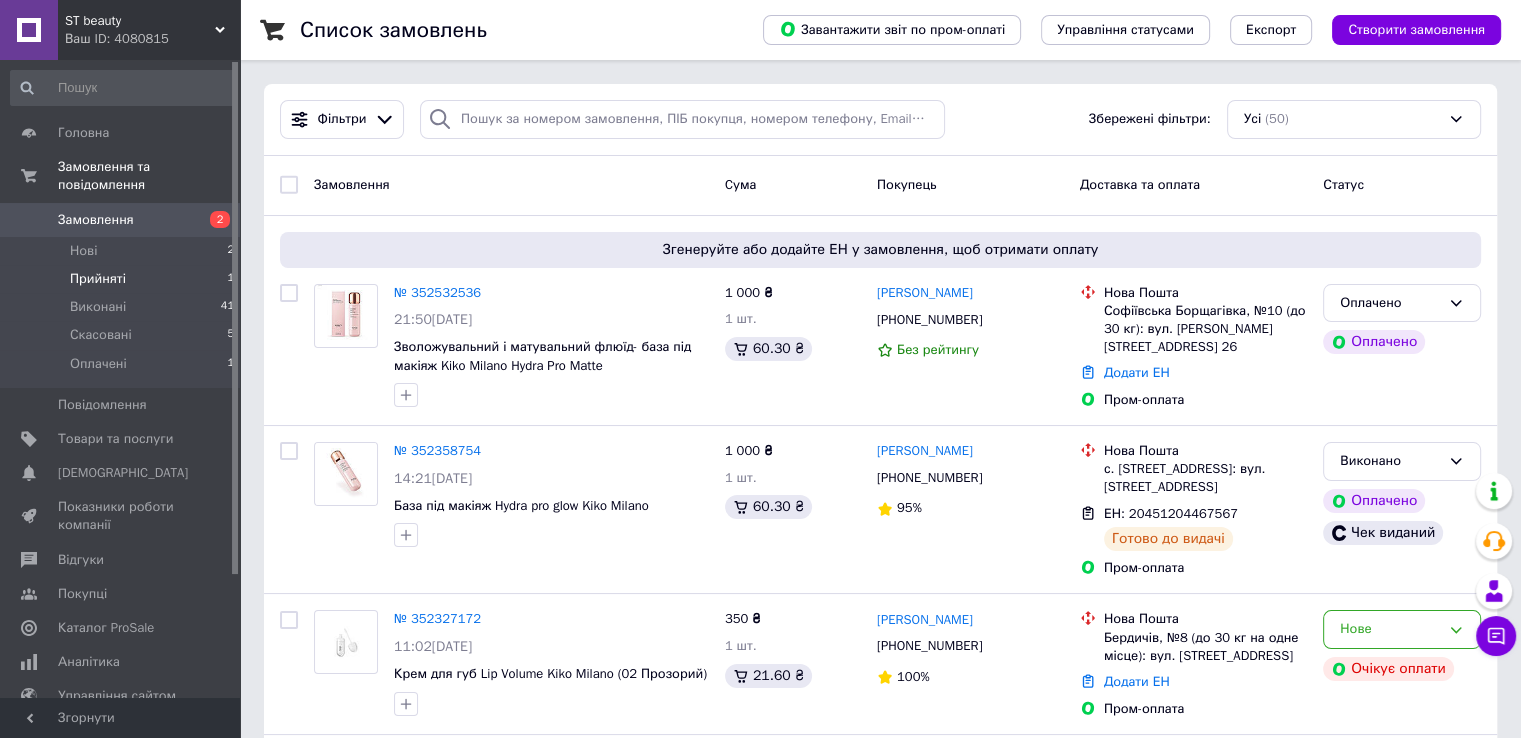 click on "Прийняті" at bounding box center (98, 279) 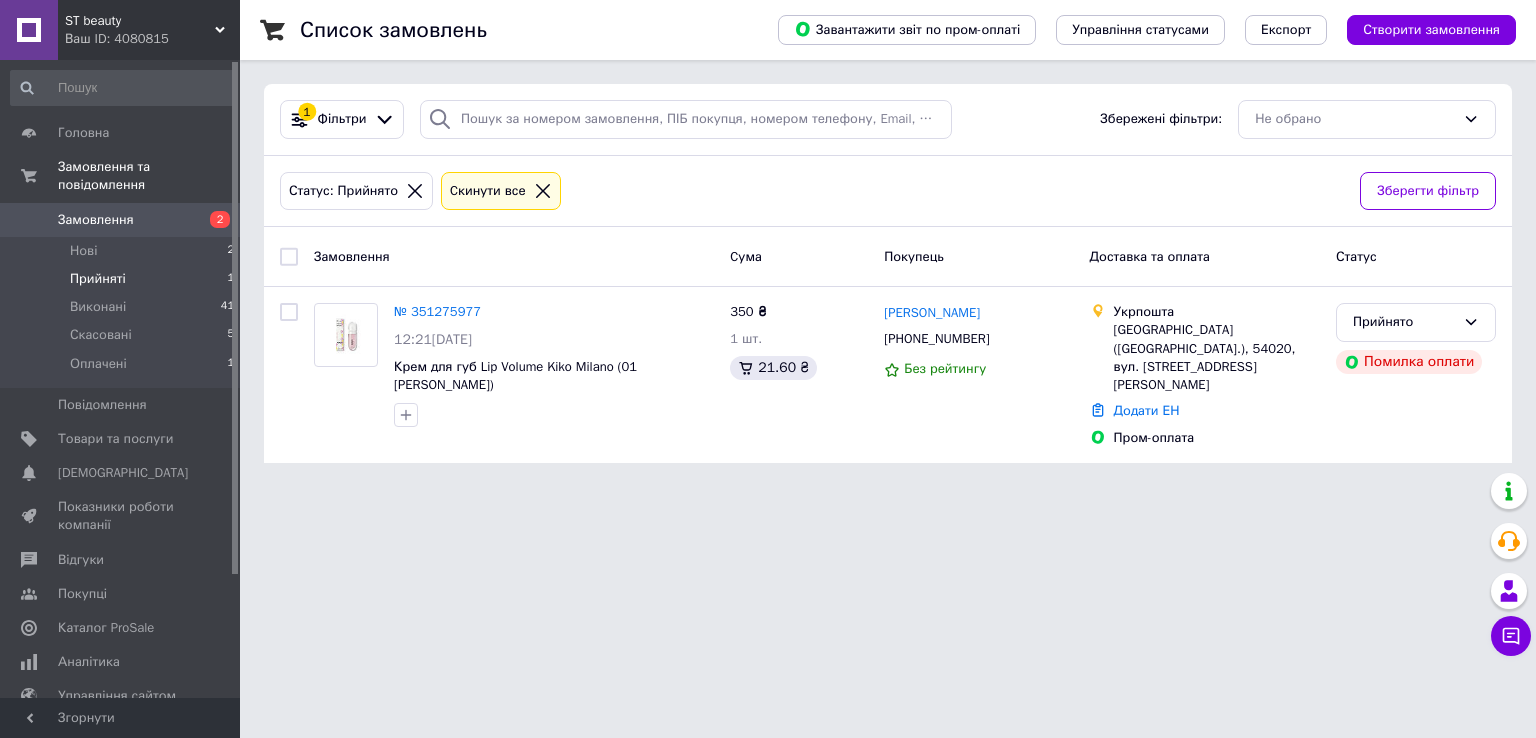 click on "Замовлення" at bounding box center (96, 220) 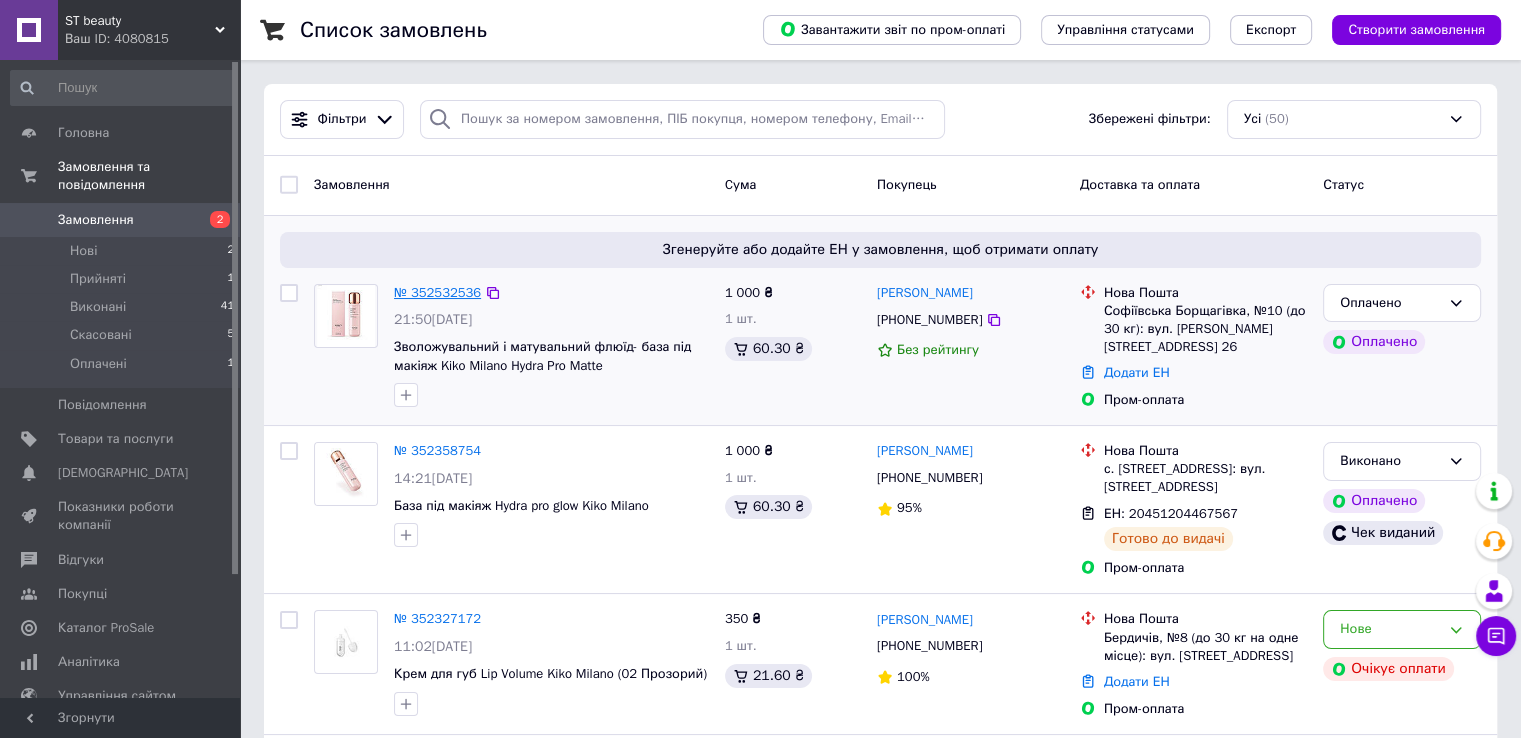 click on "№ 352532536" at bounding box center (437, 292) 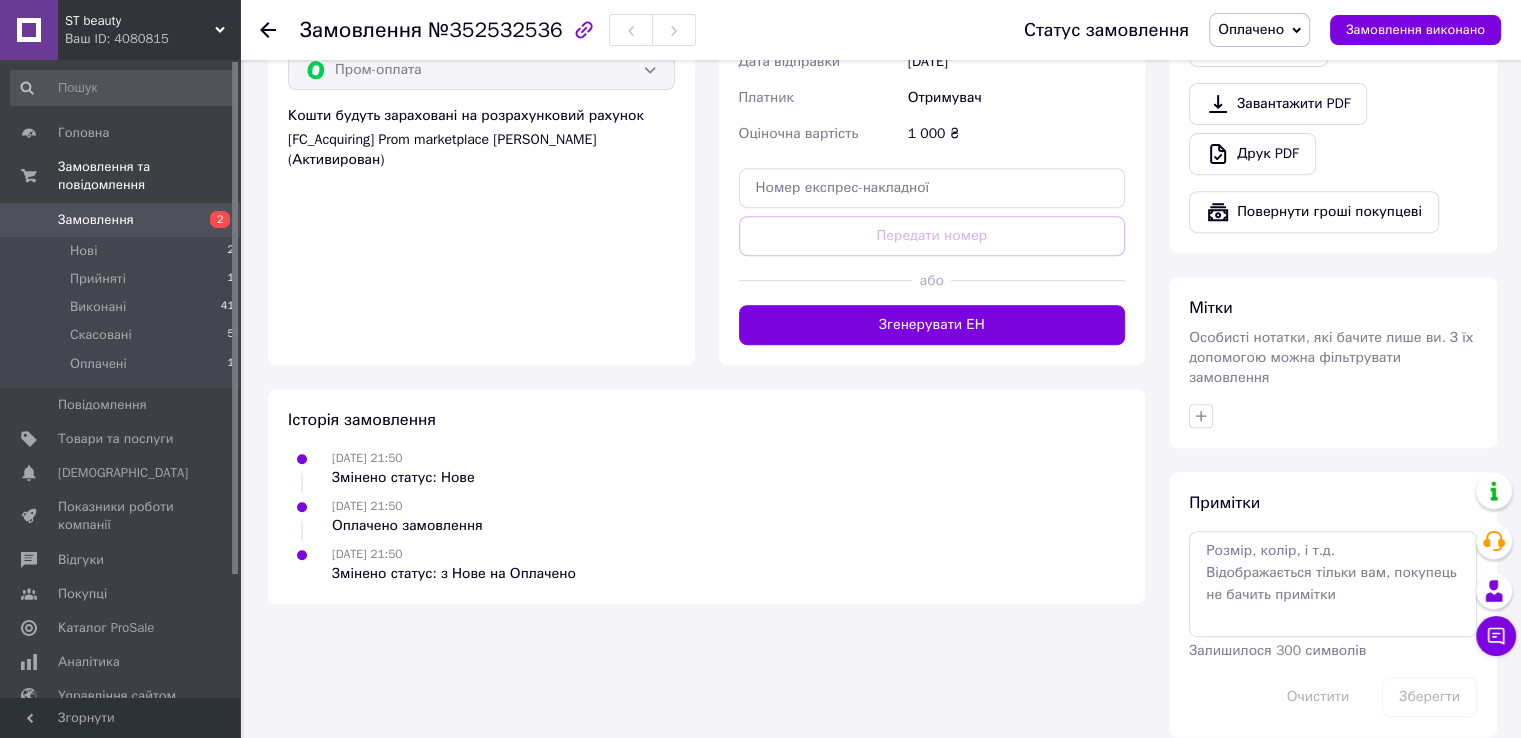 scroll, scrollTop: 788, scrollLeft: 0, axis: vertical 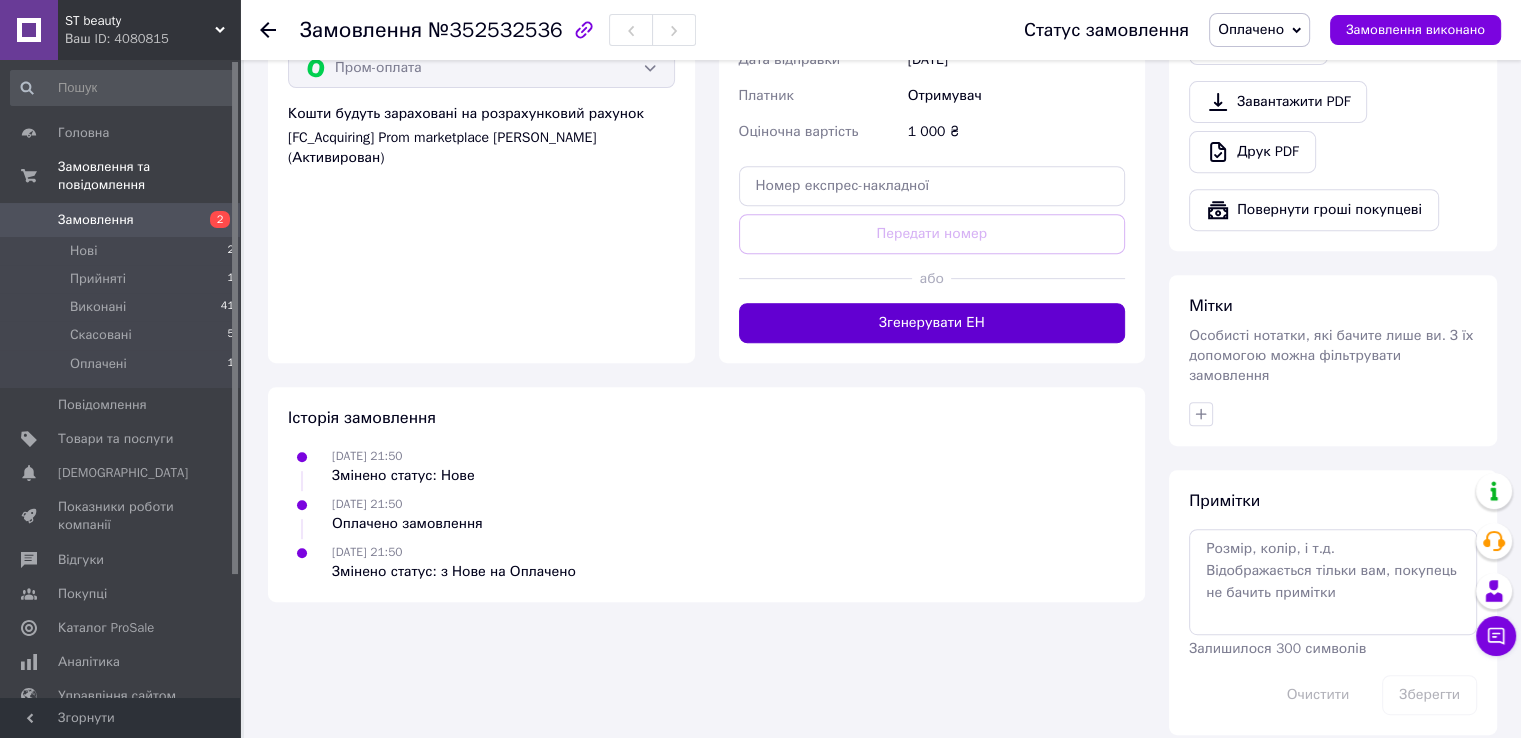 click on "Згенерувати ЕН" at bounding box center [932, 323] 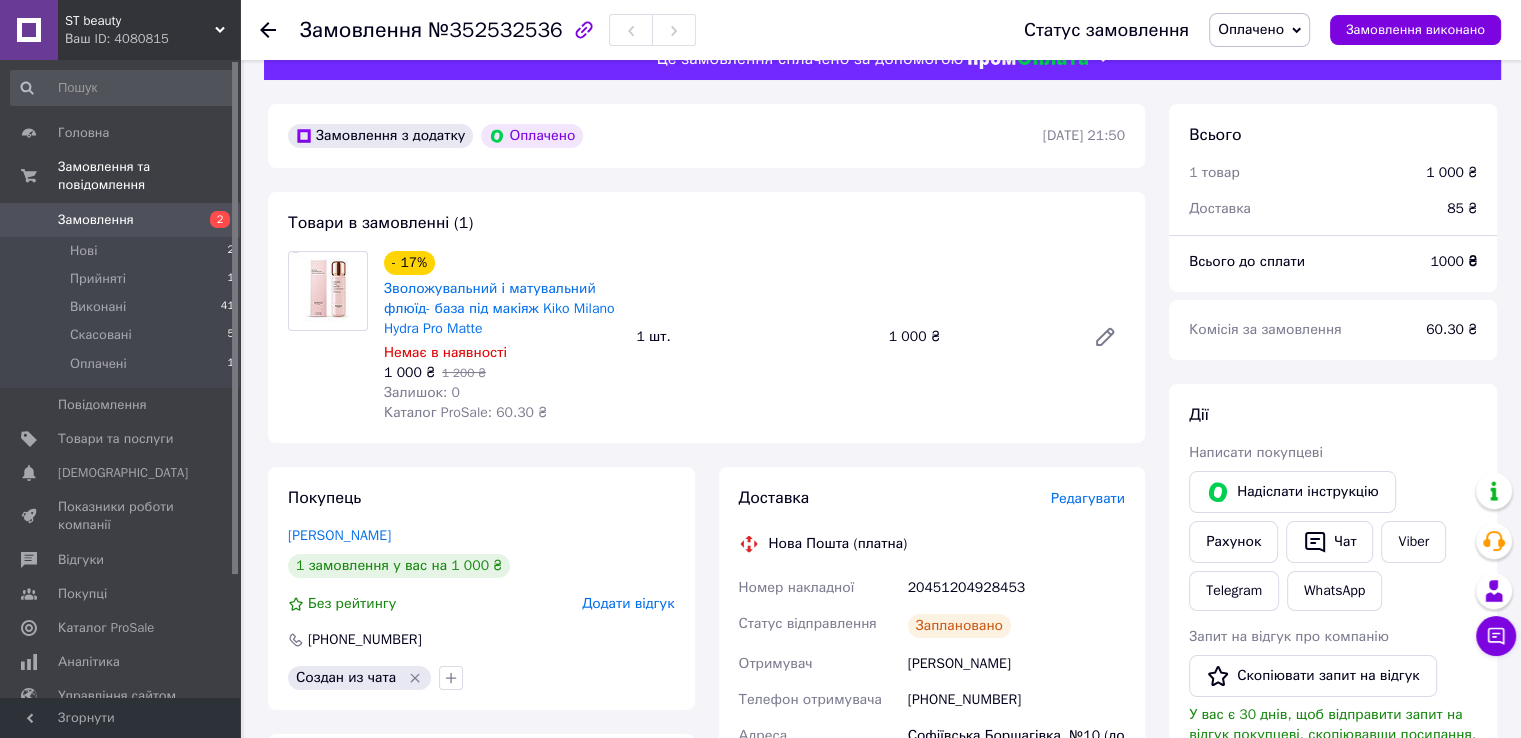 scroll, scrollTop: 0, scrollLeft: 0, axis: both 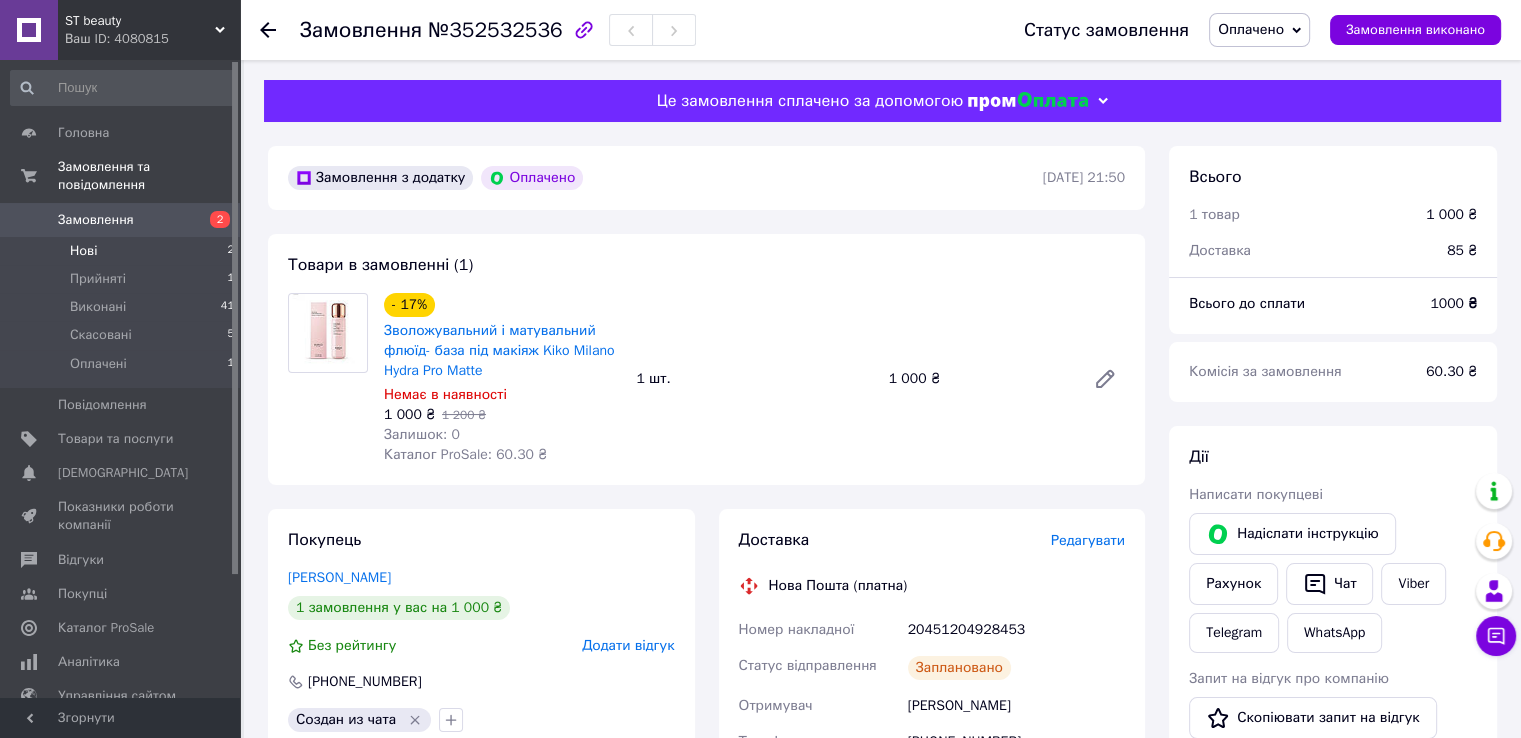 click on "Нові 2" at bounding box center [123, 251] 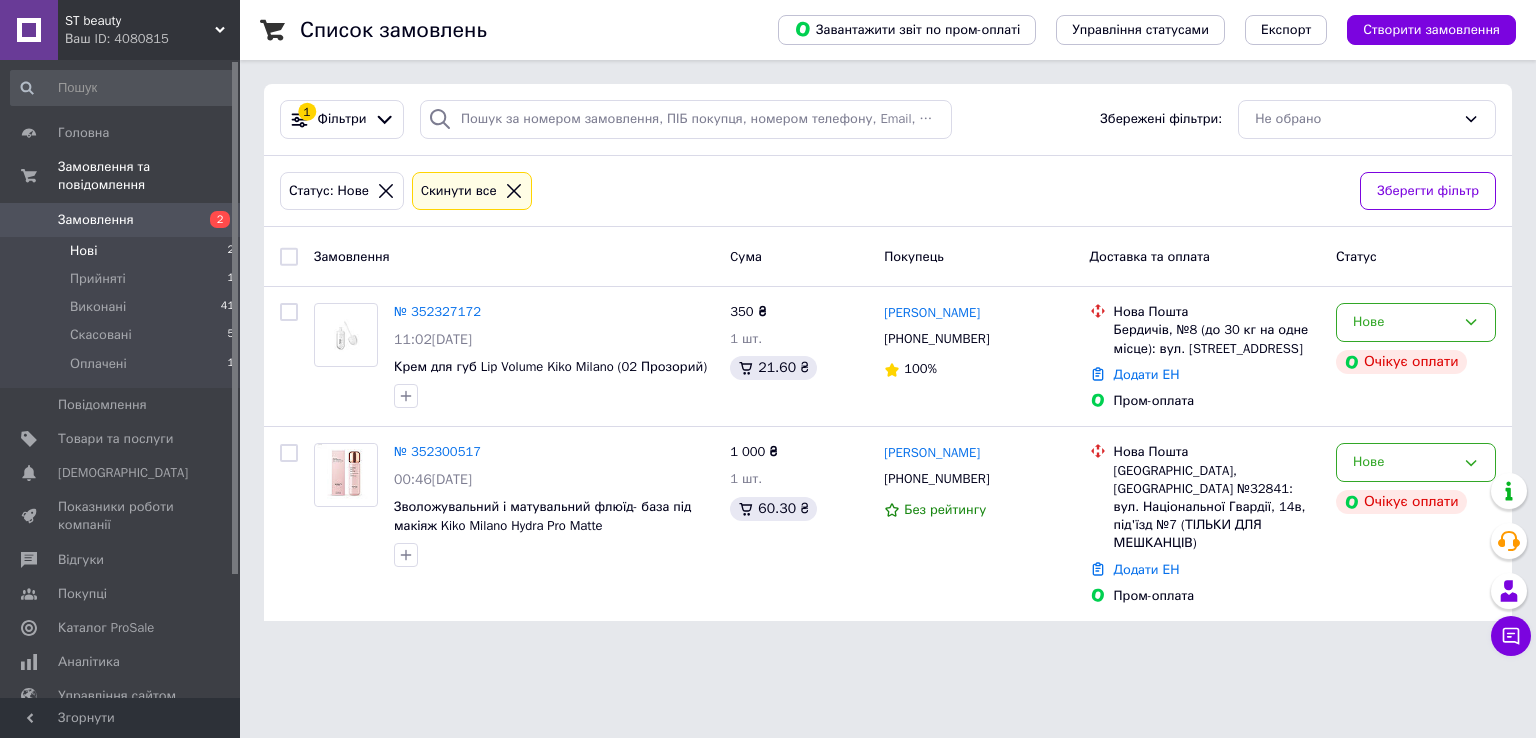 click on "Замовлення" at bounding box center [96, 220] 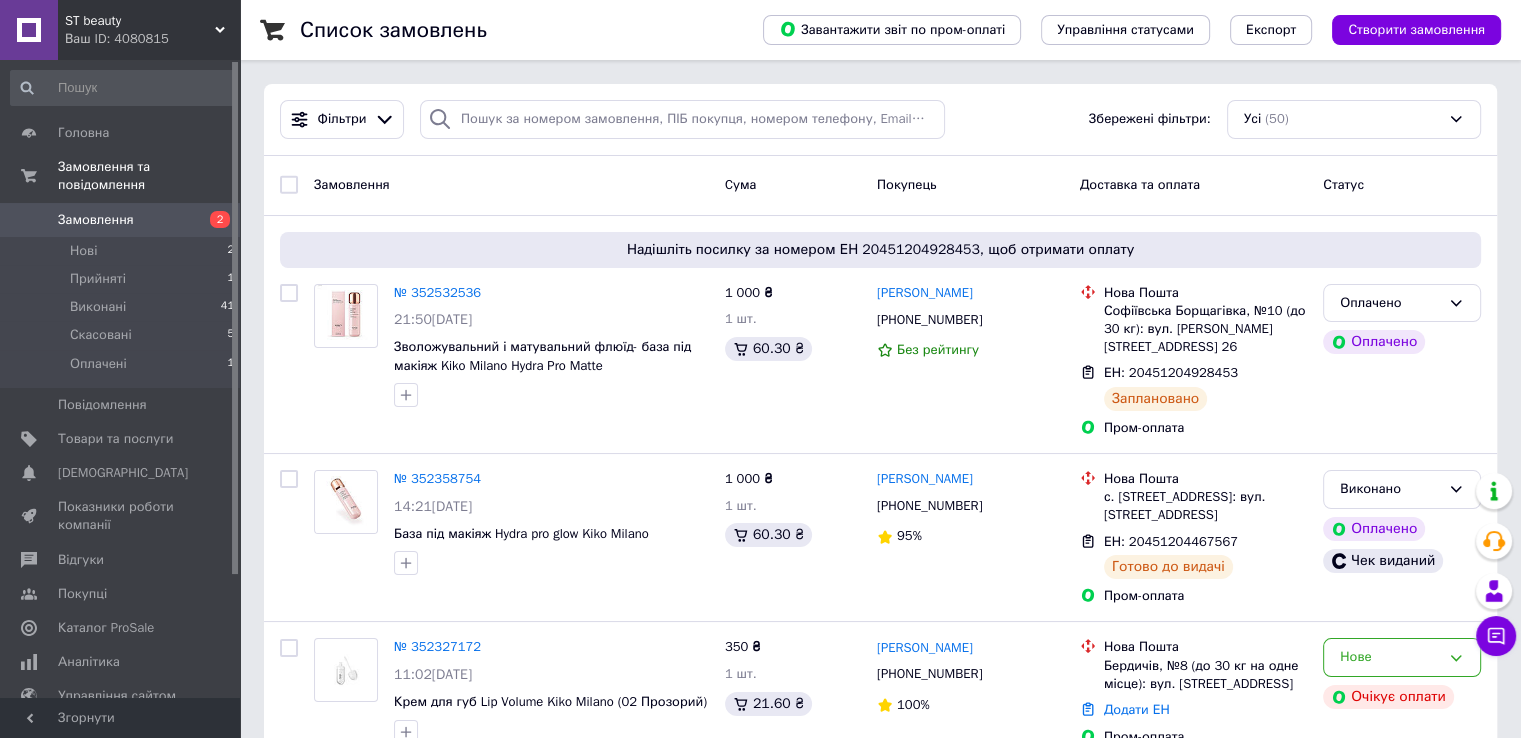 click on "Замовлення" at bounding box center [121, 220] 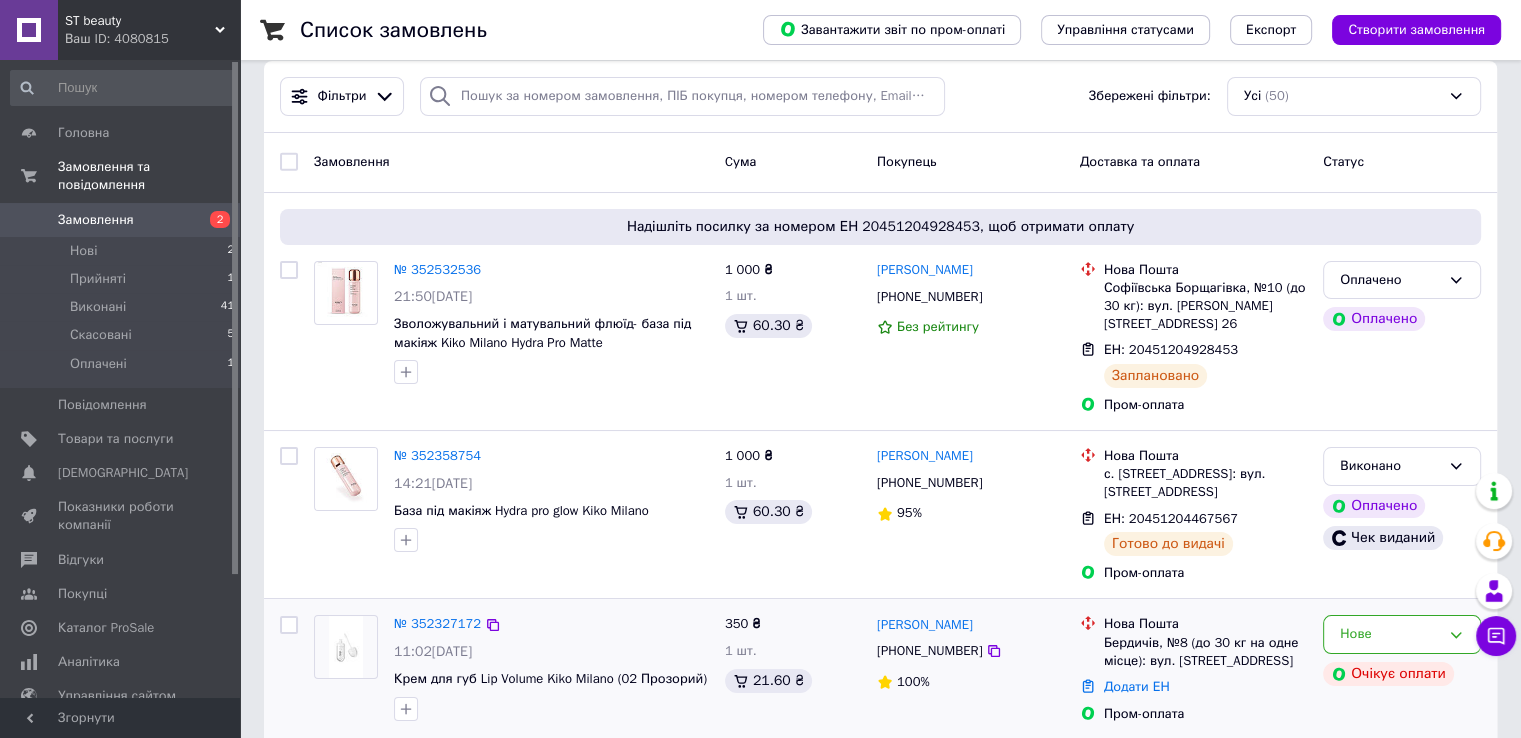 scroll, scrollTop: 0, scrollLeft: 0, axis: both 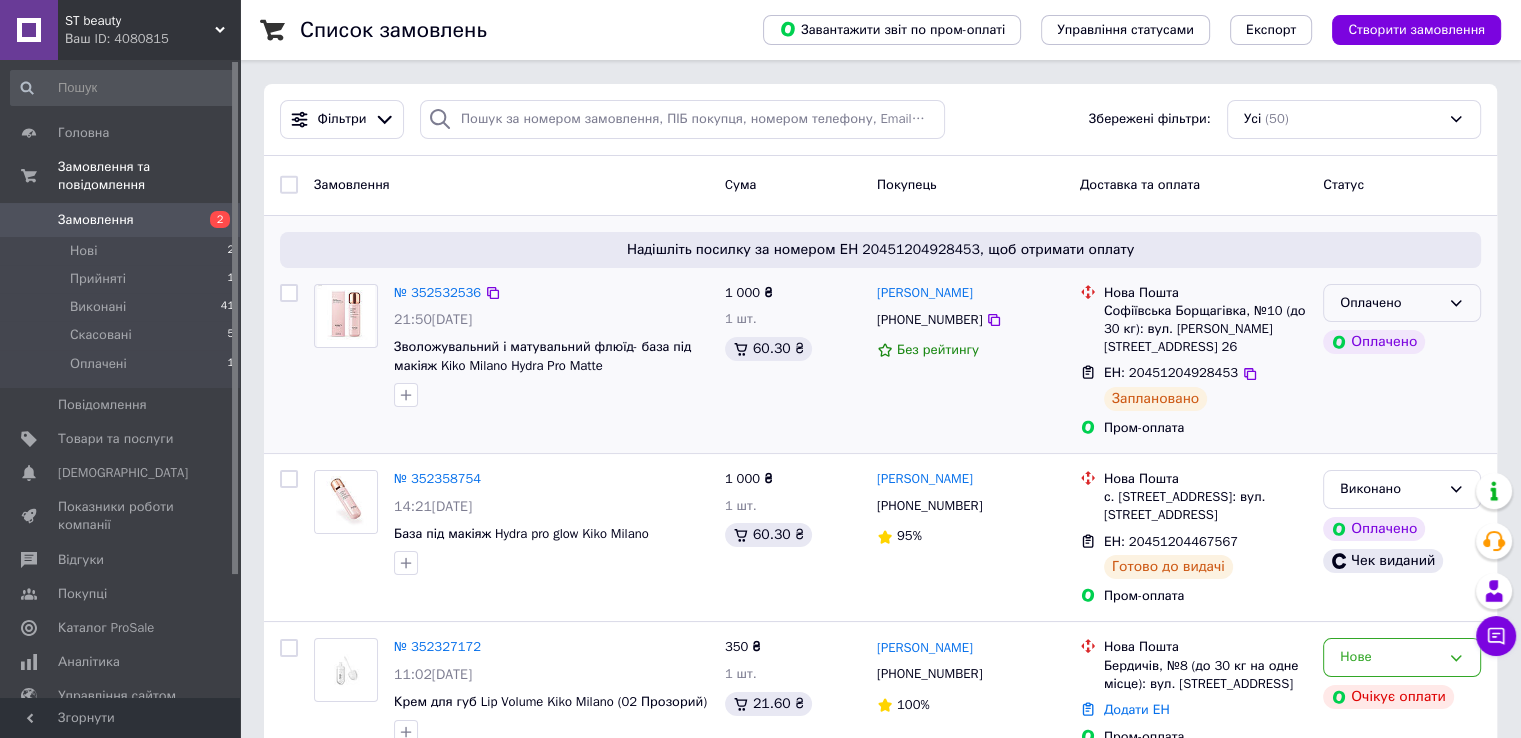 click 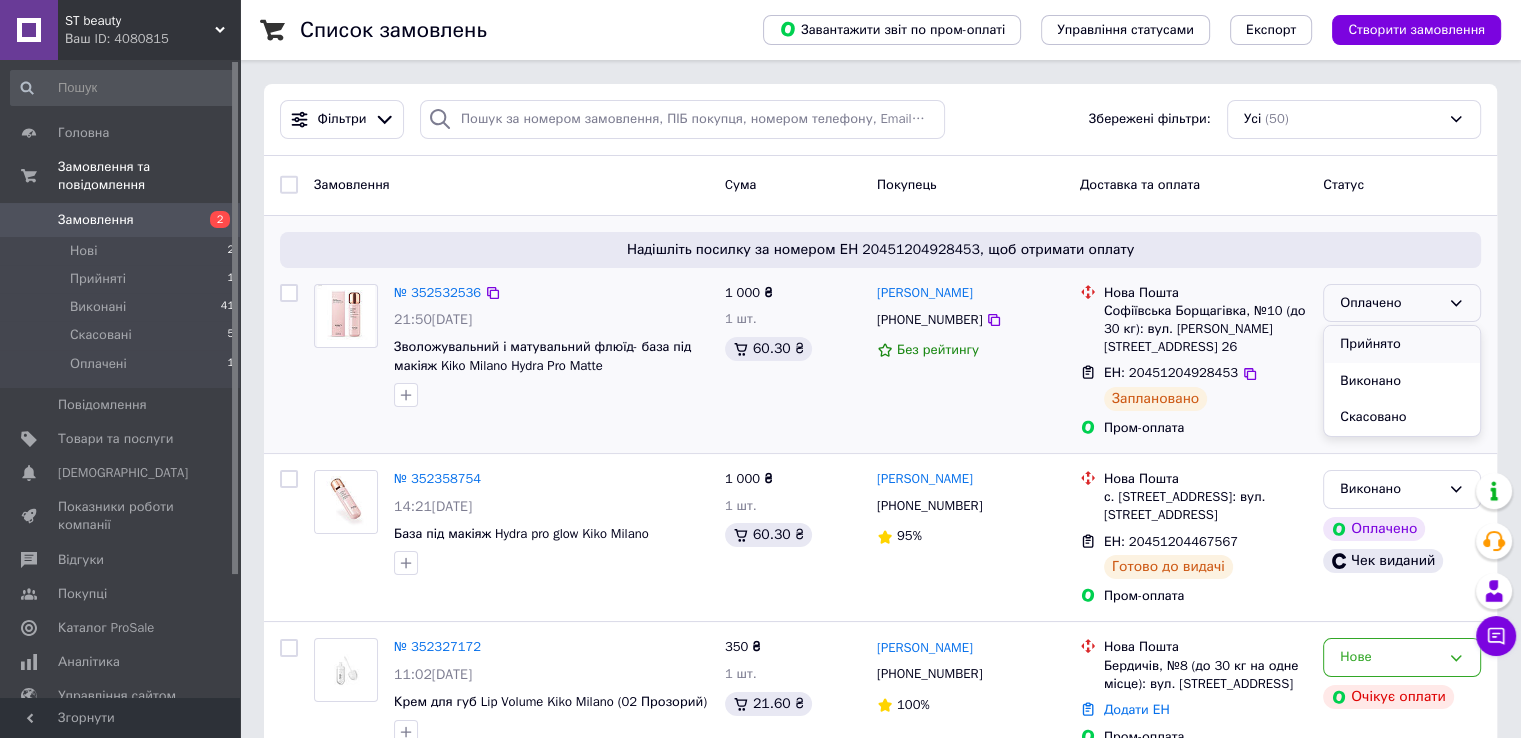 click on "Прийнято" at bounding box center [1402, 344] 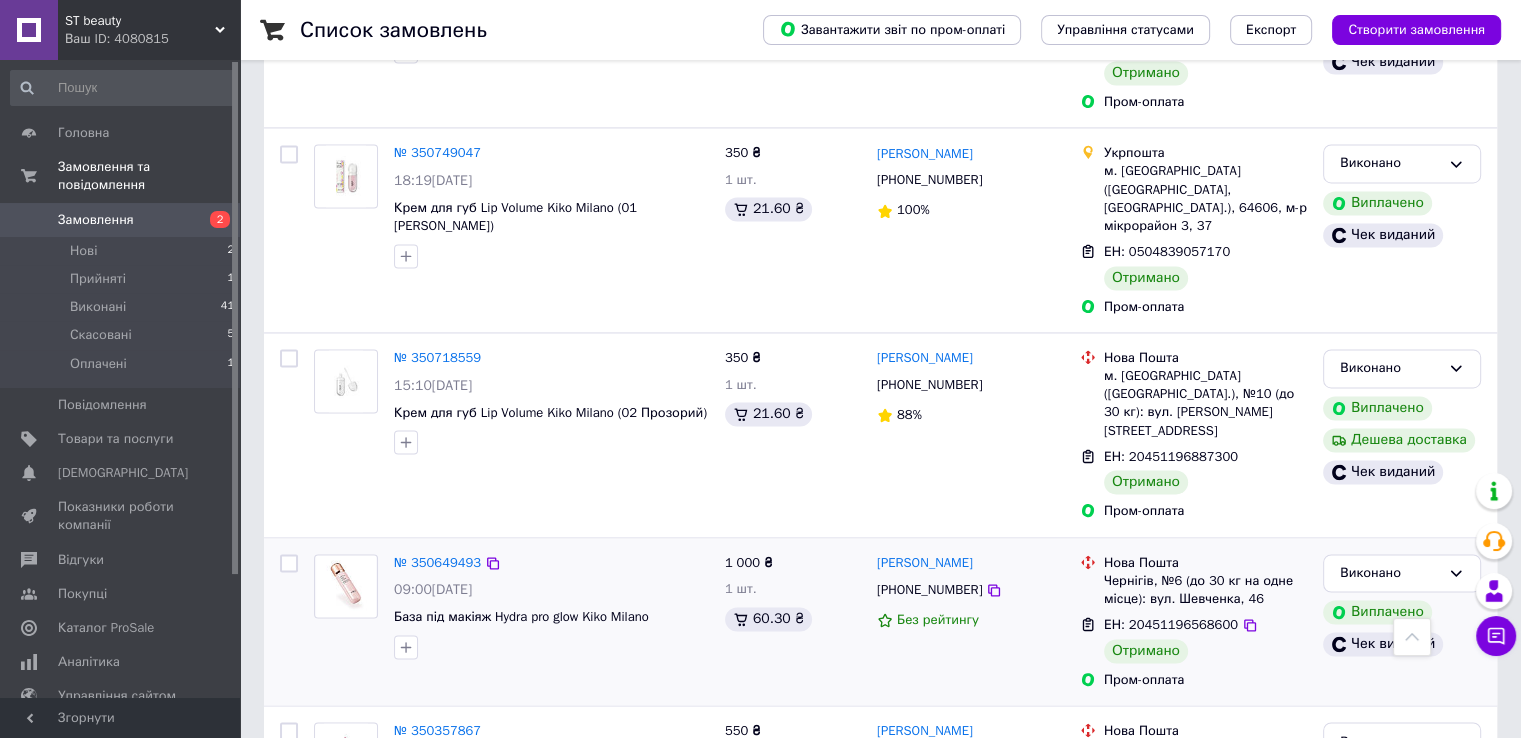 scroll, scrollTop: 3083, scrollLeft: 0, axis: vertical 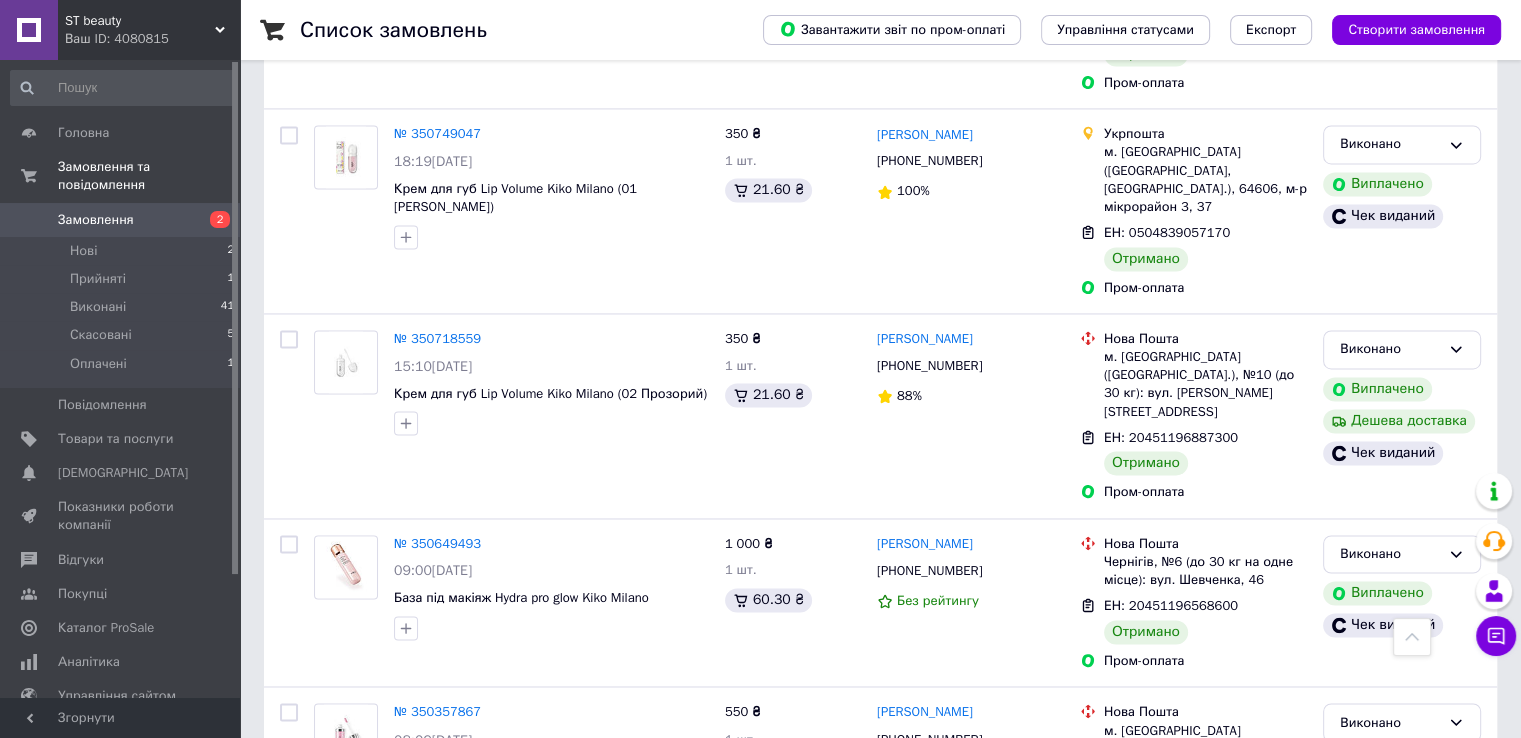 click on "2" at bounding box center [327, 936] 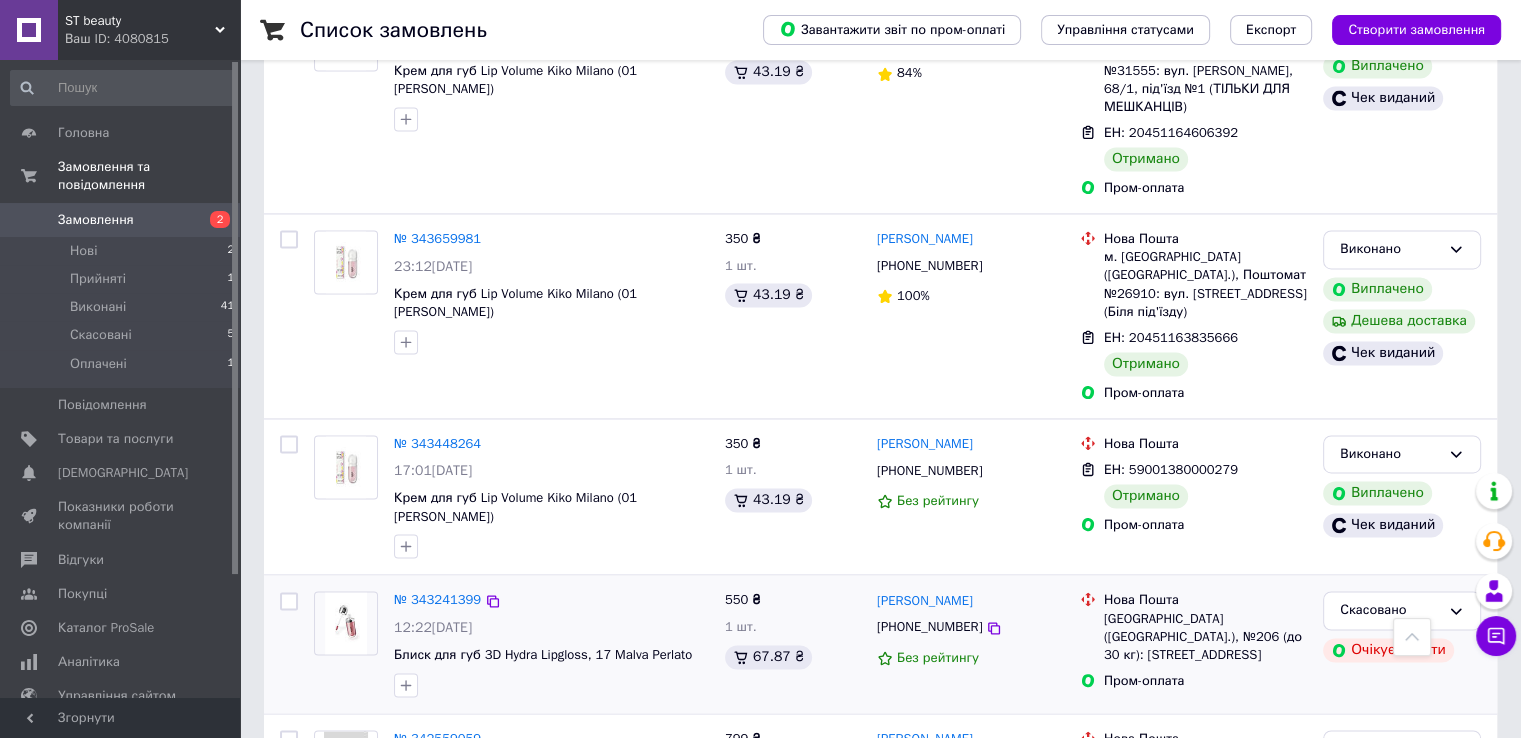 scroll, scrollTop: 3037, scrollLeft: 0, axis: vertical 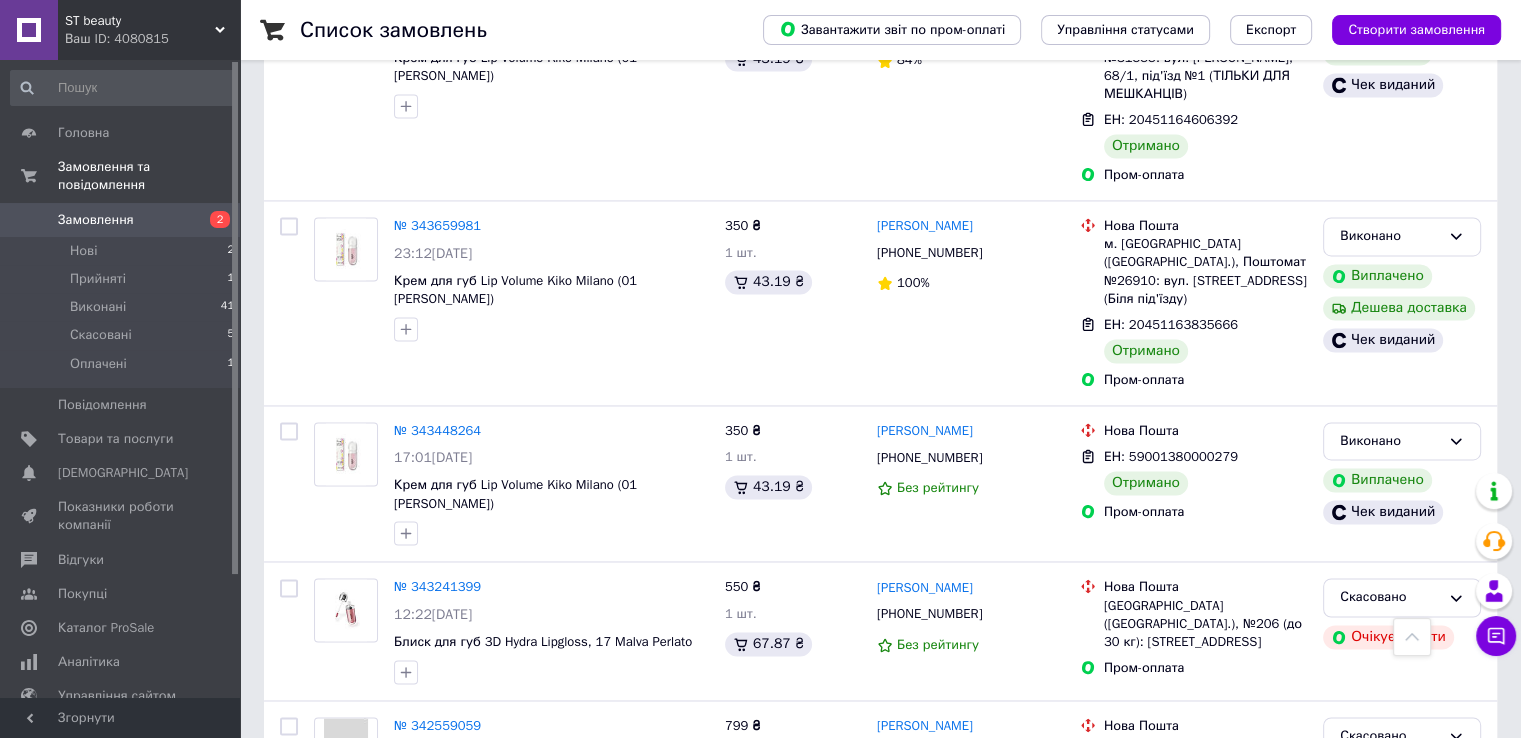 click on "3" at bounding box center [494, 901] 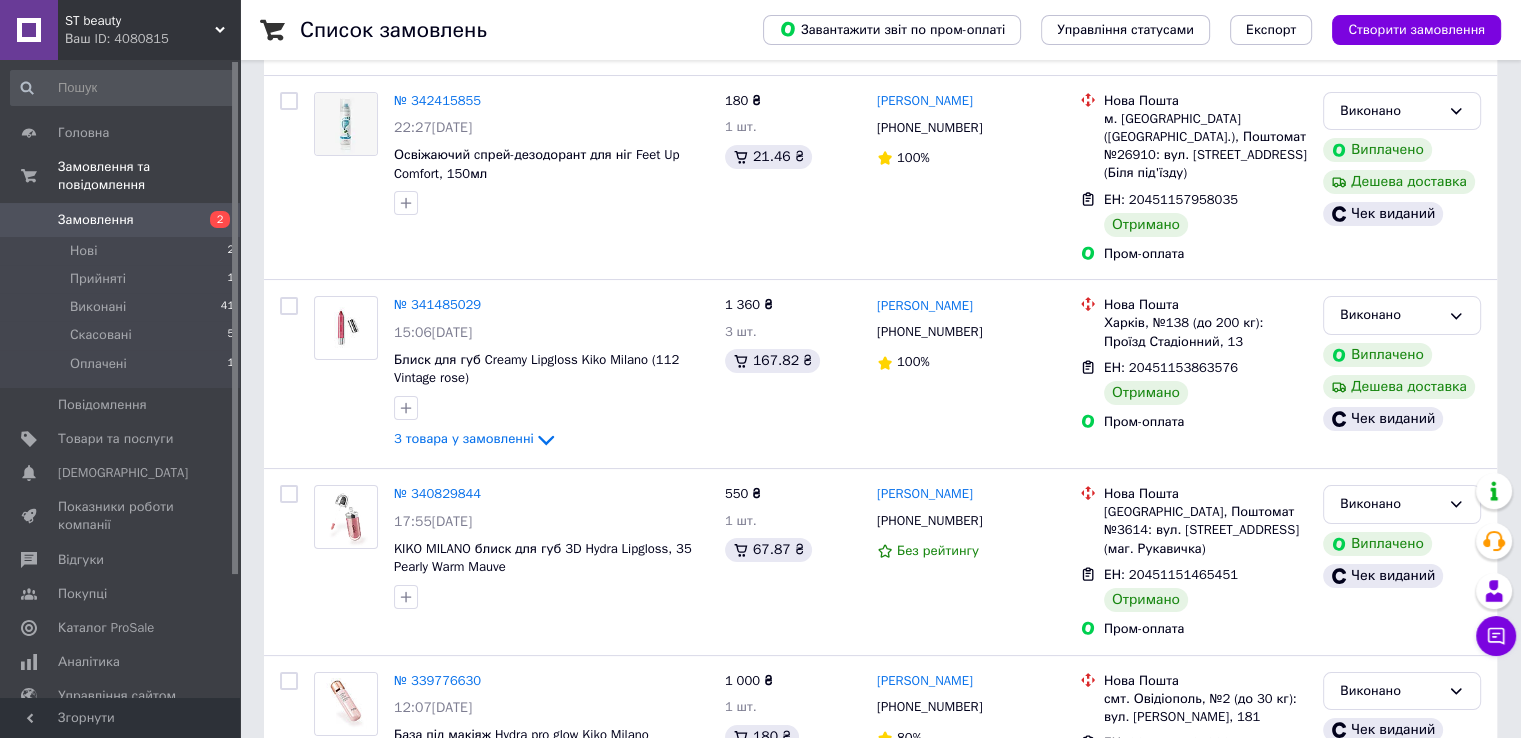 scroll, scrollTop: 0, scrollLeft: 0, axis: both 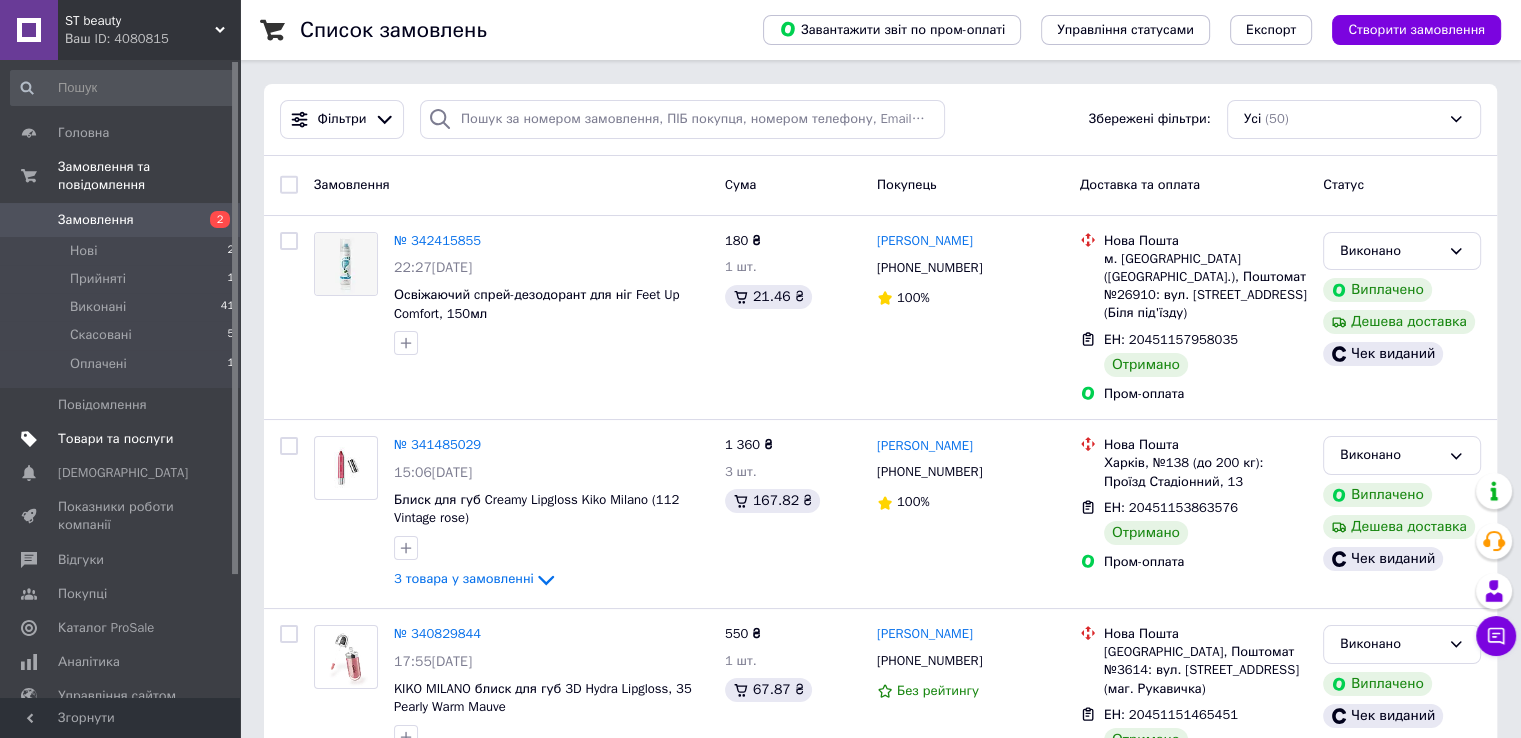 click on "Товари та послуги" at bounding box center (115, 439) 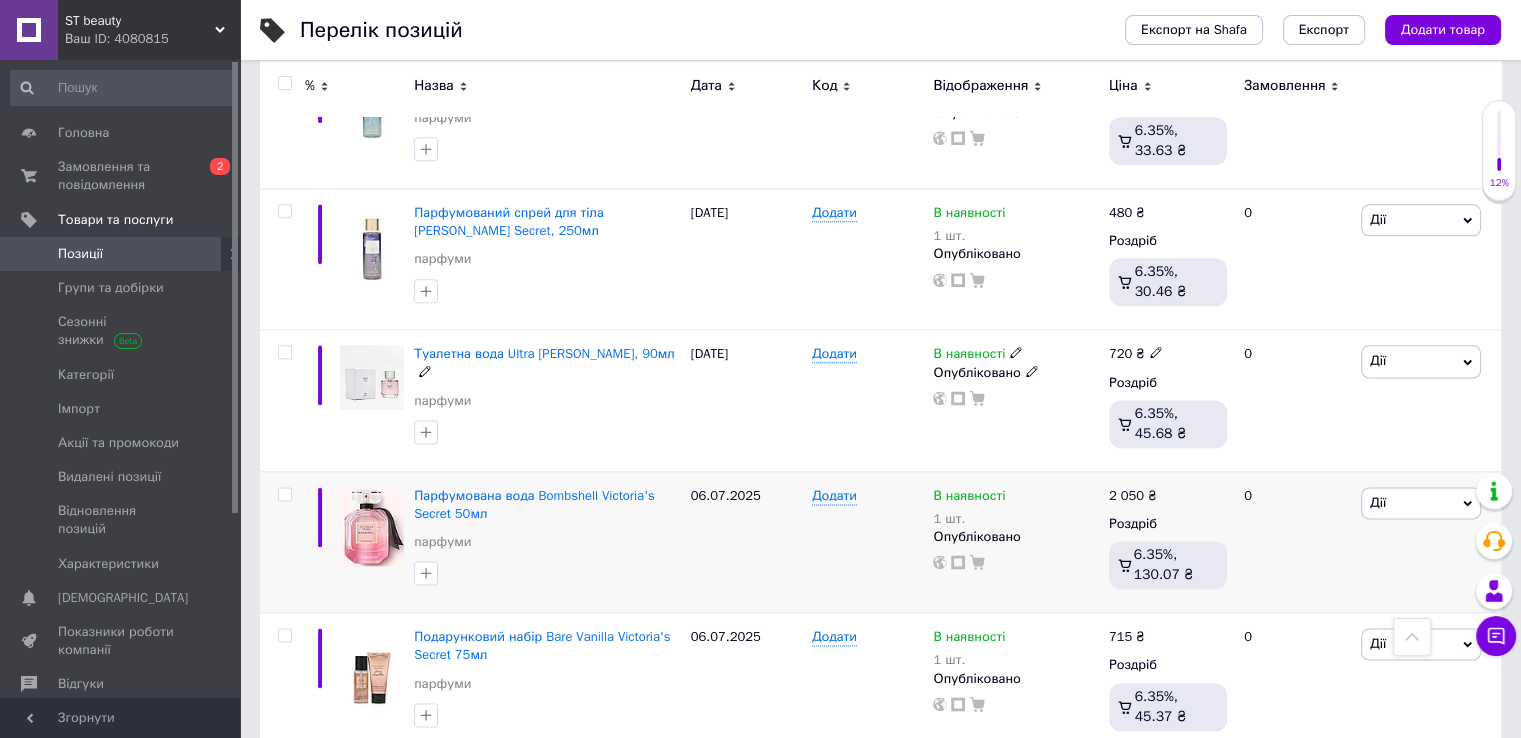 scroll, scrollTop: 2570, scrollLeft: 0, axis: vertical 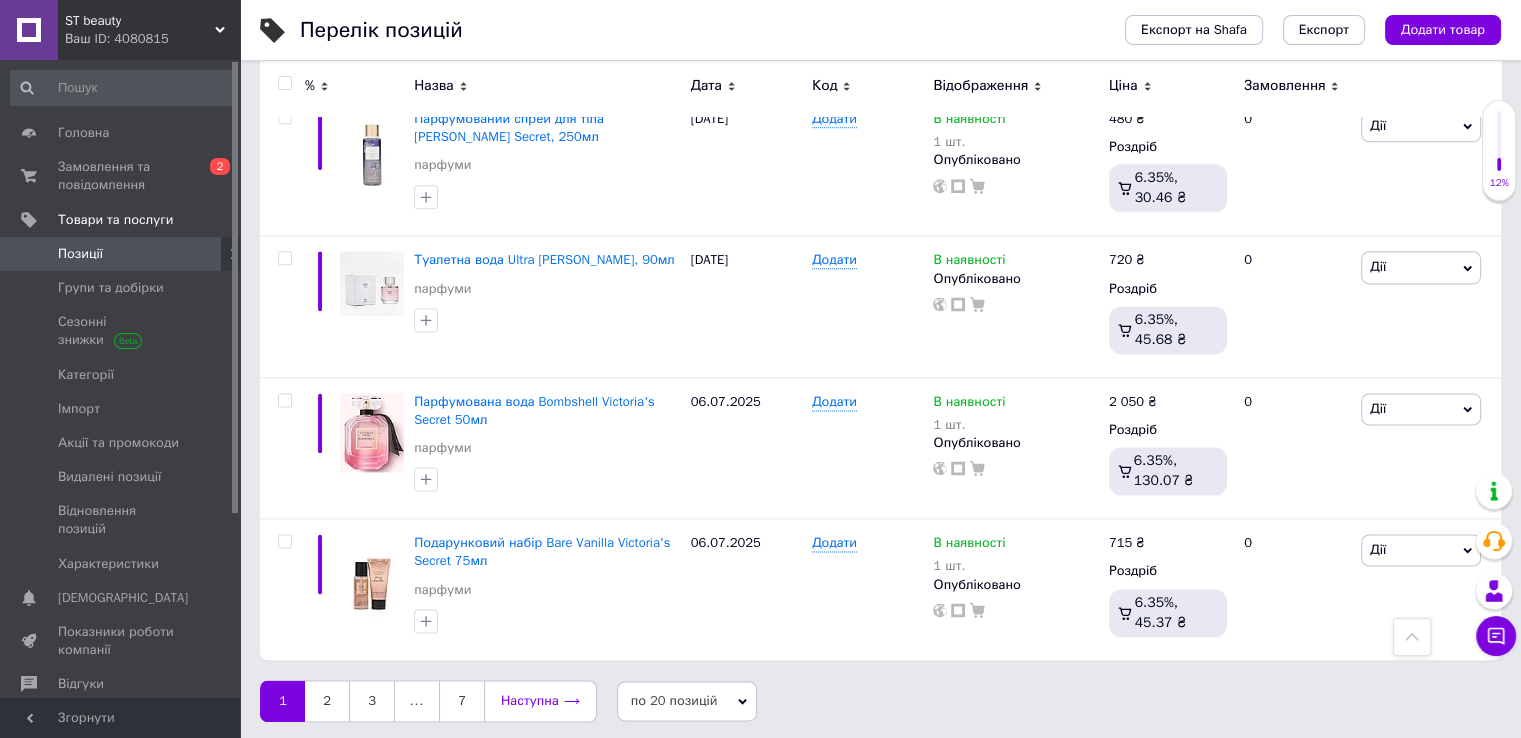click on "Наступна" at bounding box center [540, 701] 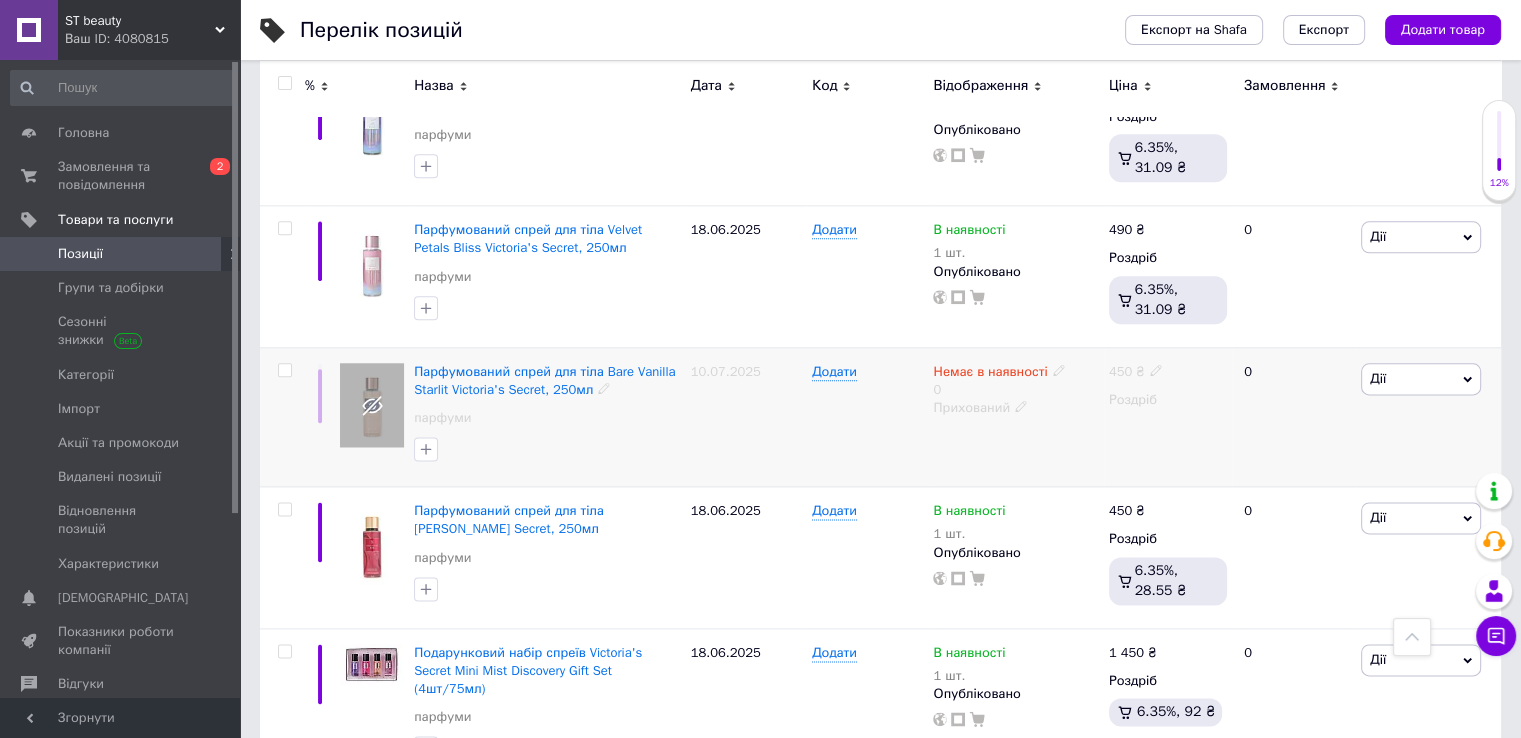 scroll, scrollTop: 2541, scrollLeft: 0, axis: vertical 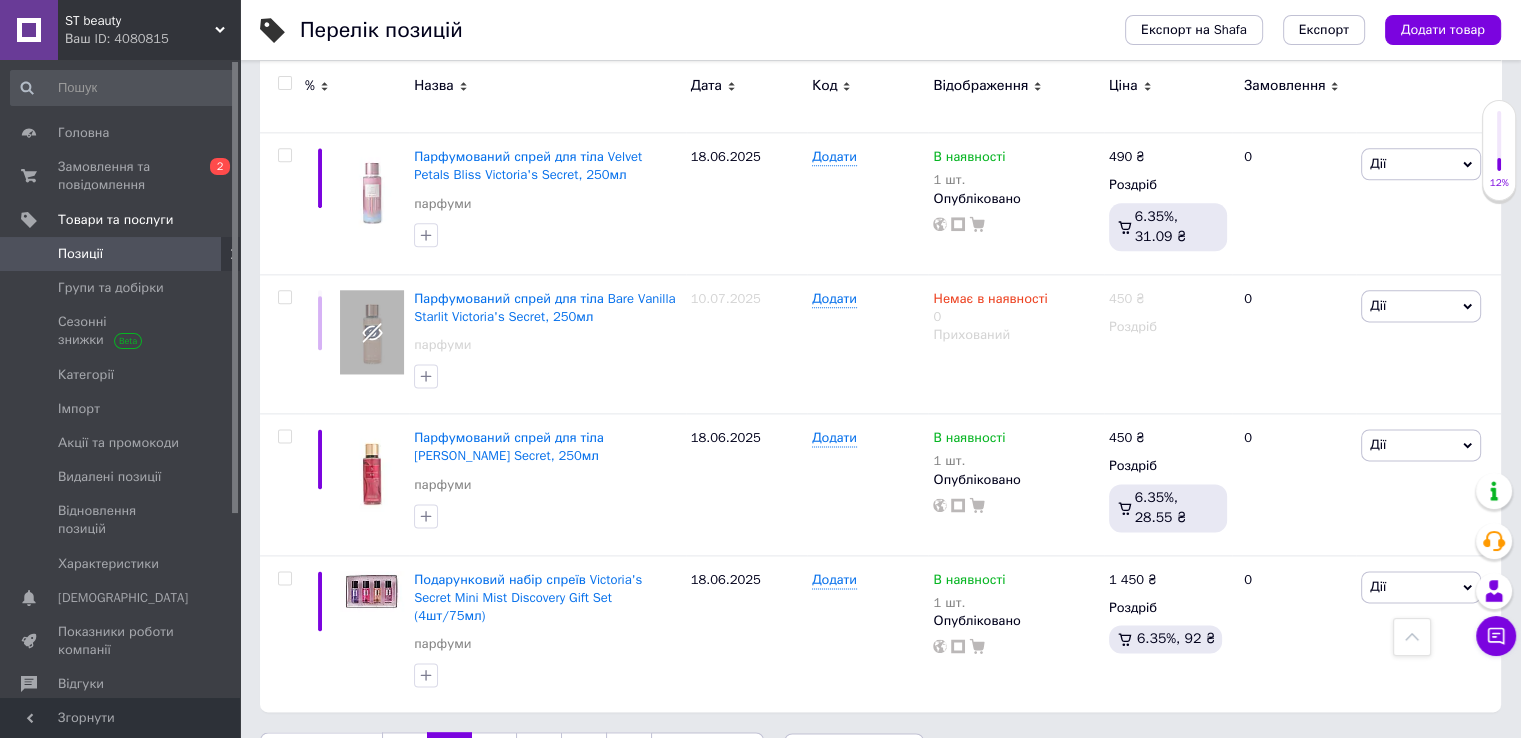 click on "3" at bounding box center [494, 753] 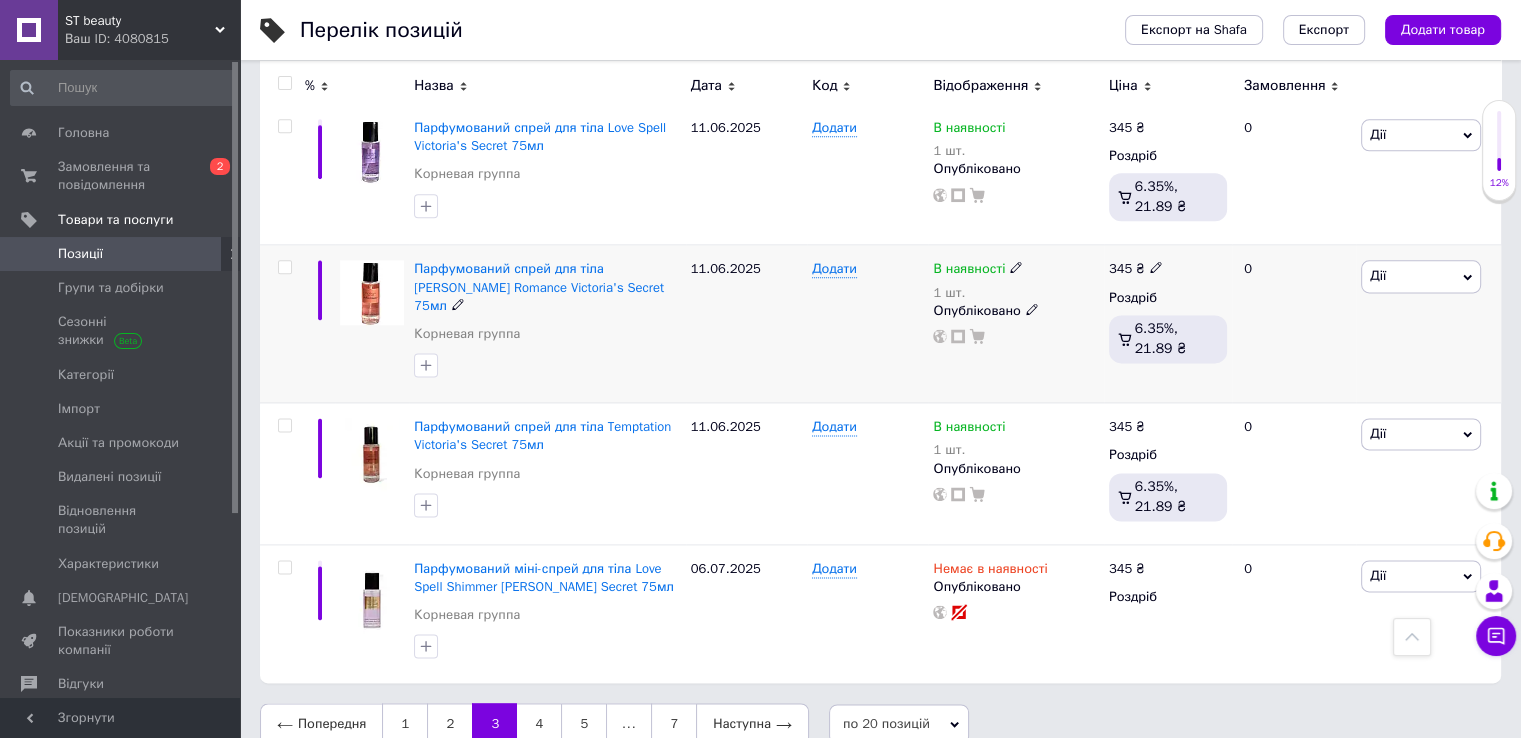 scroll, scrollTop: 2567, scrollLeft: 0, axis: vertical 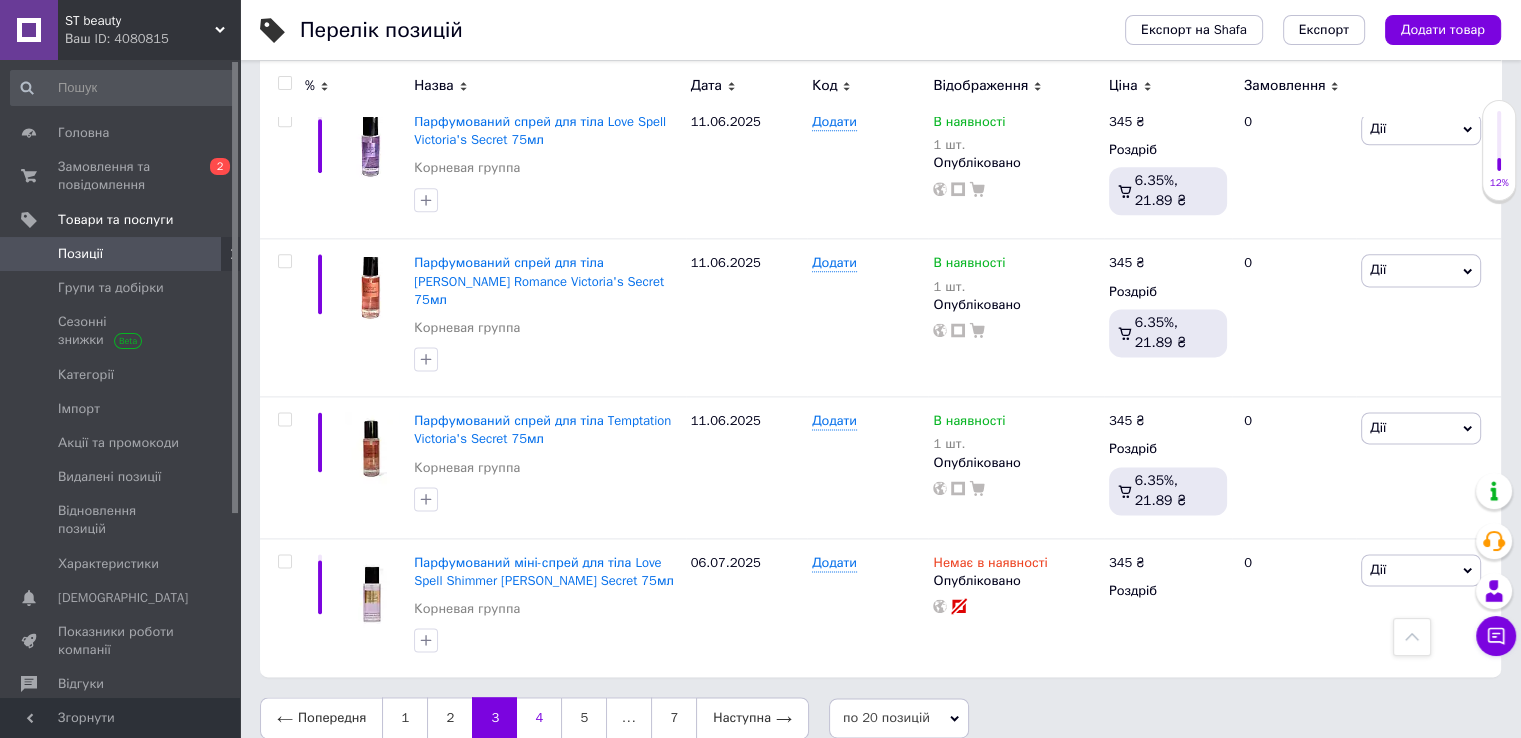 click on "4" at bounding box center [539, 718] 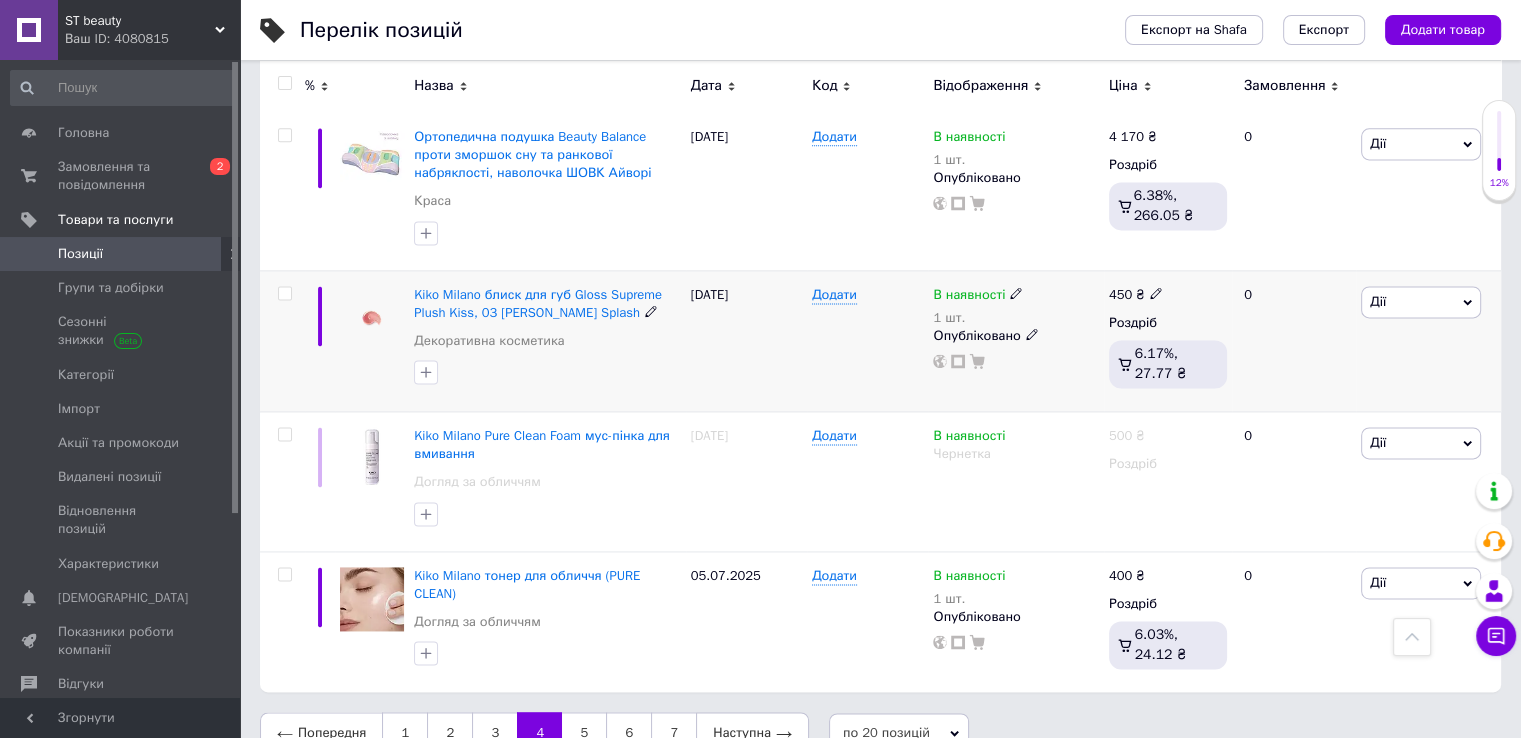 scroll, scrollTop: 2712, scrollLeft: 0, axis: vertical 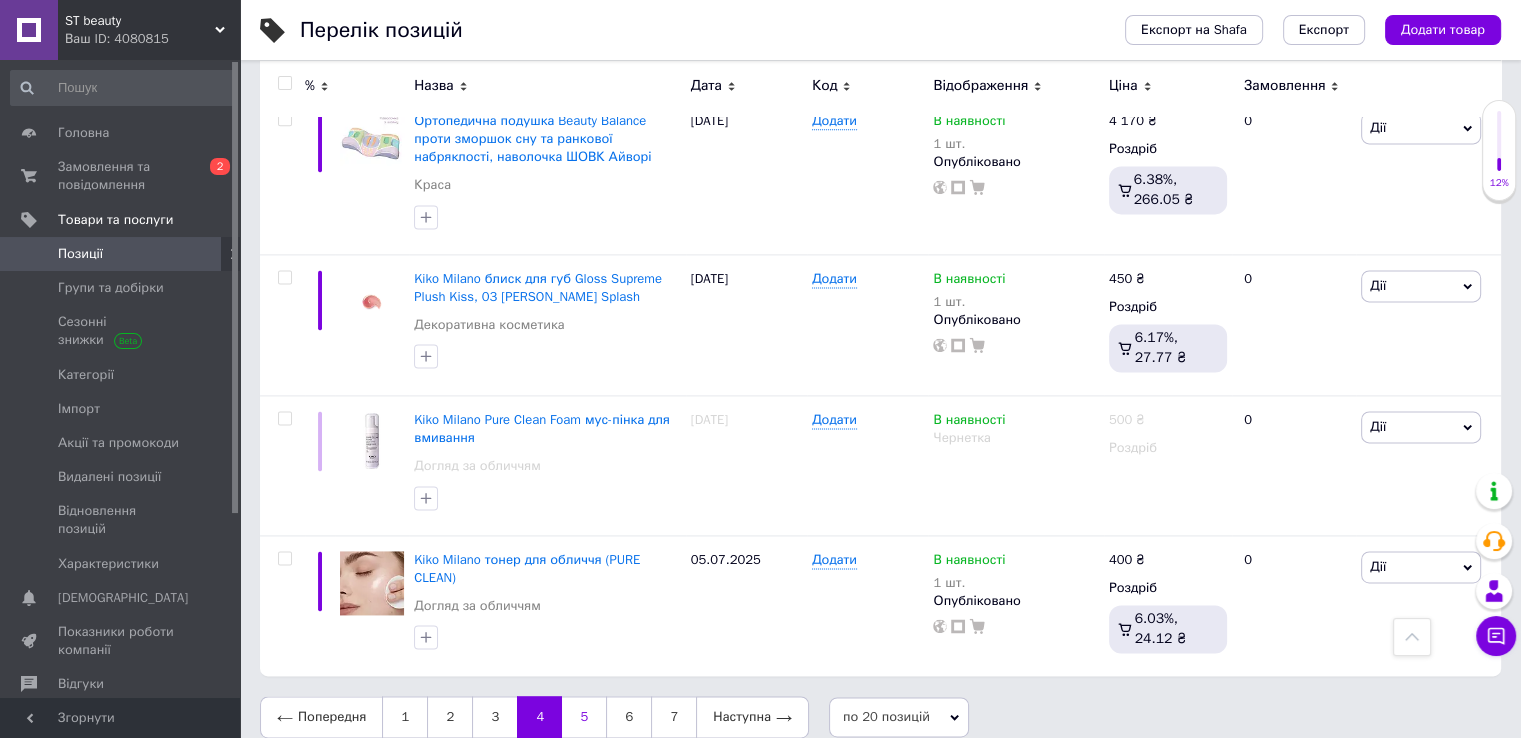 click on "5" at bounding box center [584, 717] 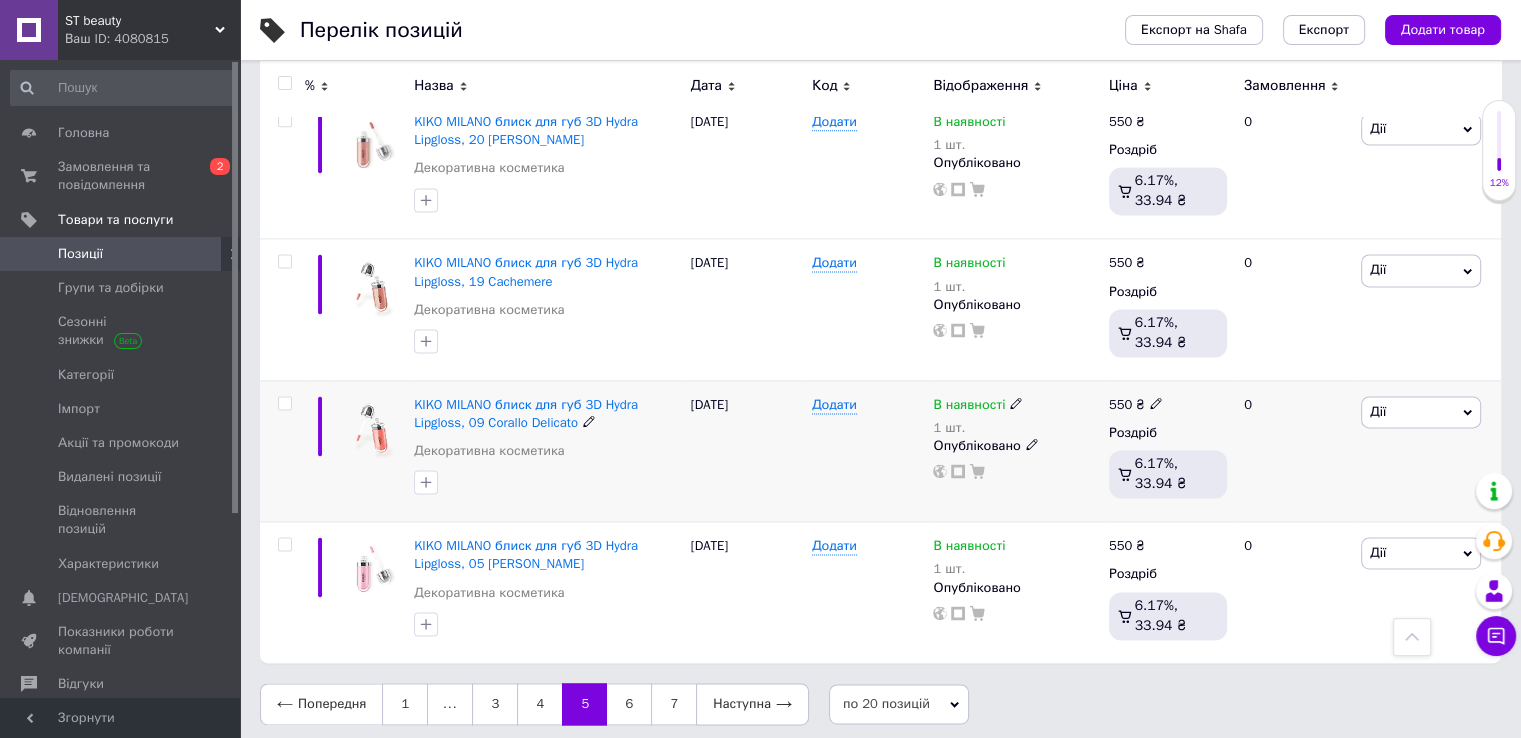 scroll, scrollTop: 2716, scrollLeft: 0, axis: vertical 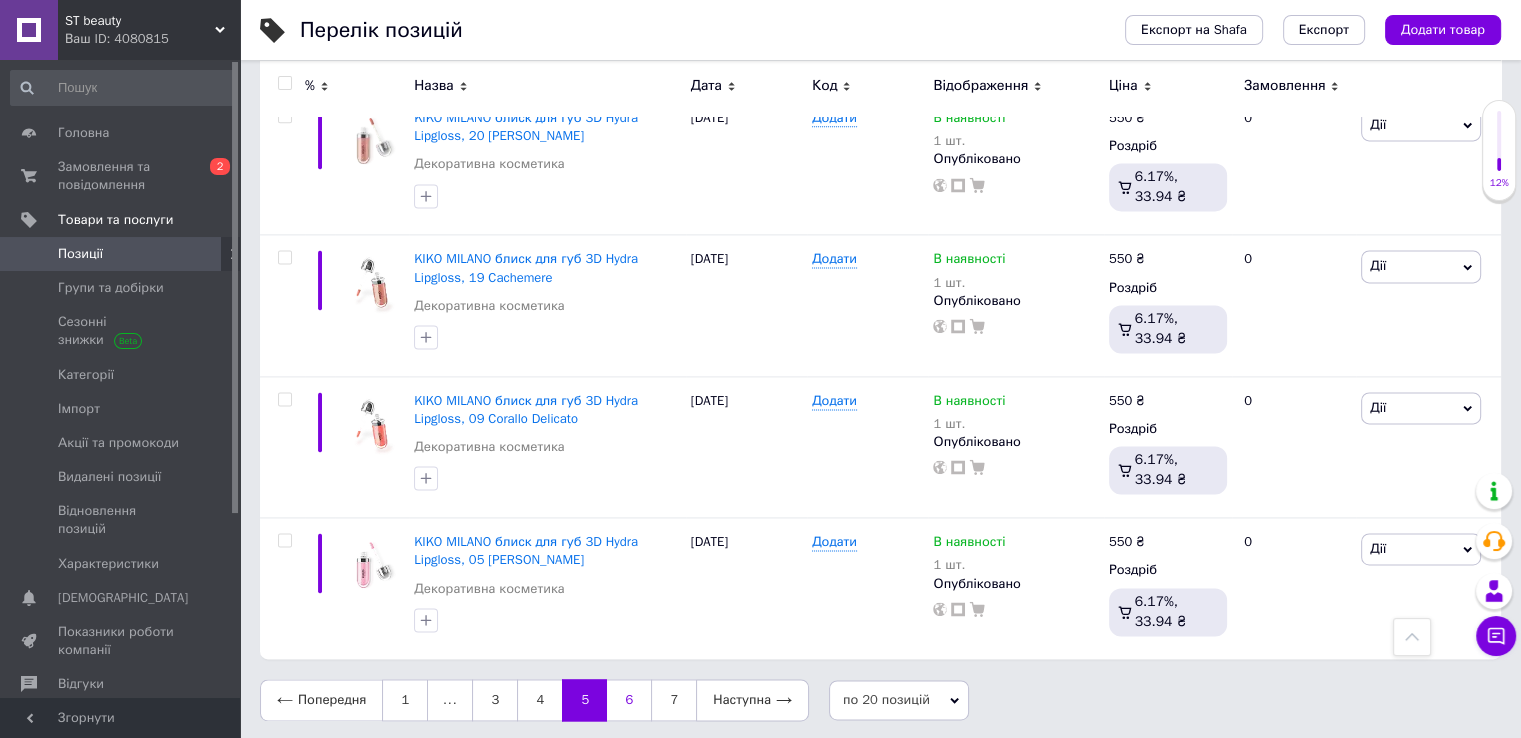 click on "6" at bounding box center [629, 700] 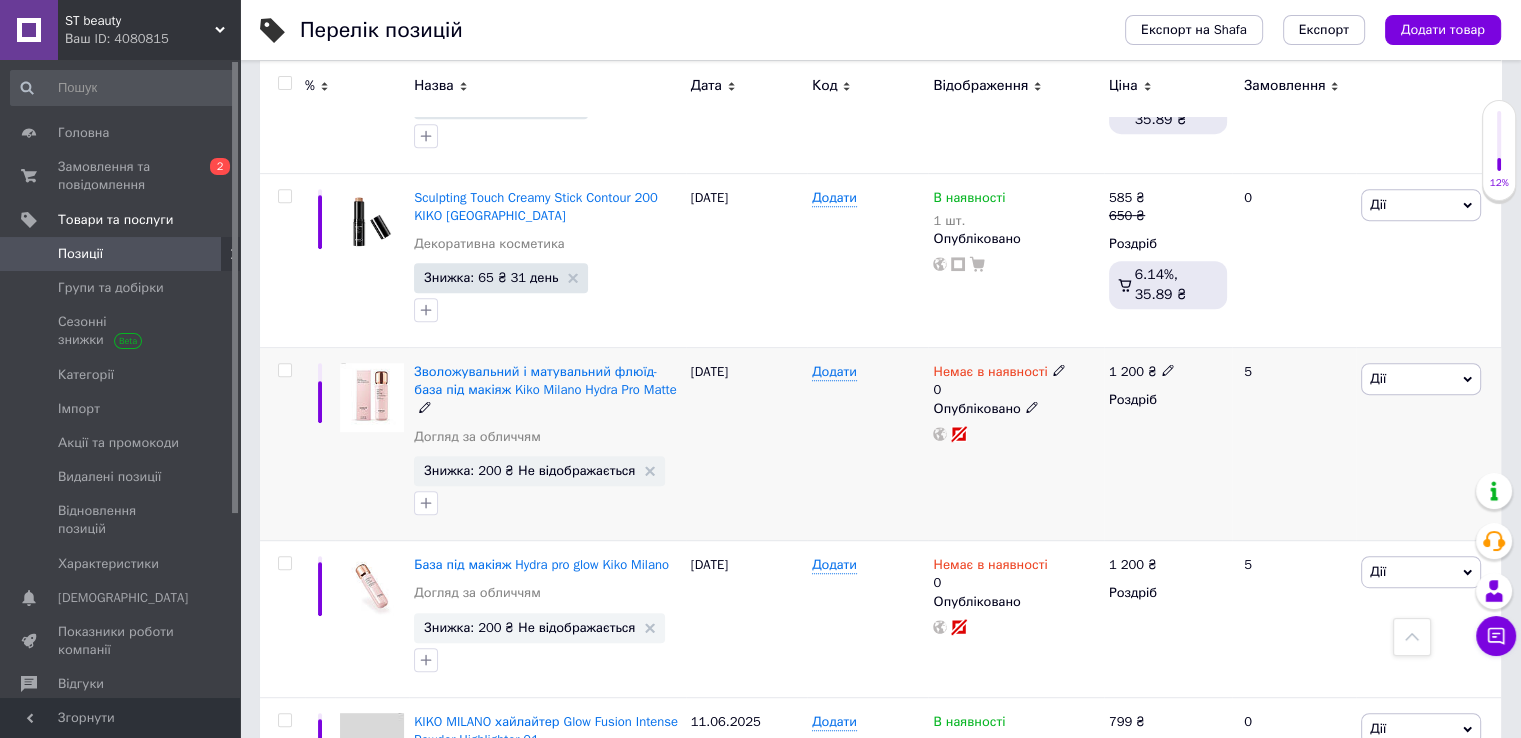 scroll, scrollTop: 900, scrollLeft: 0, axis: vertical 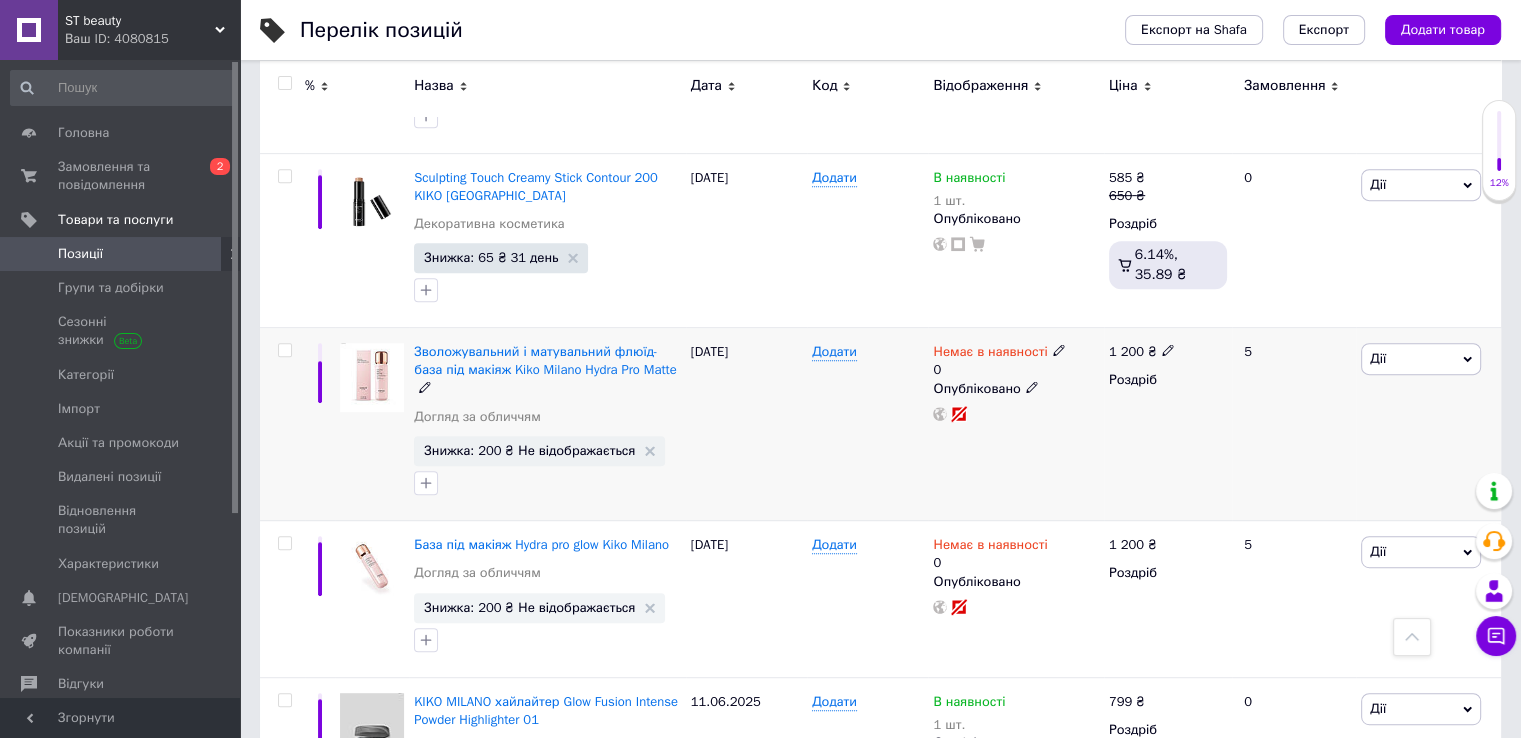 click on "Немає в наявності" at bounding box center [999, 352] 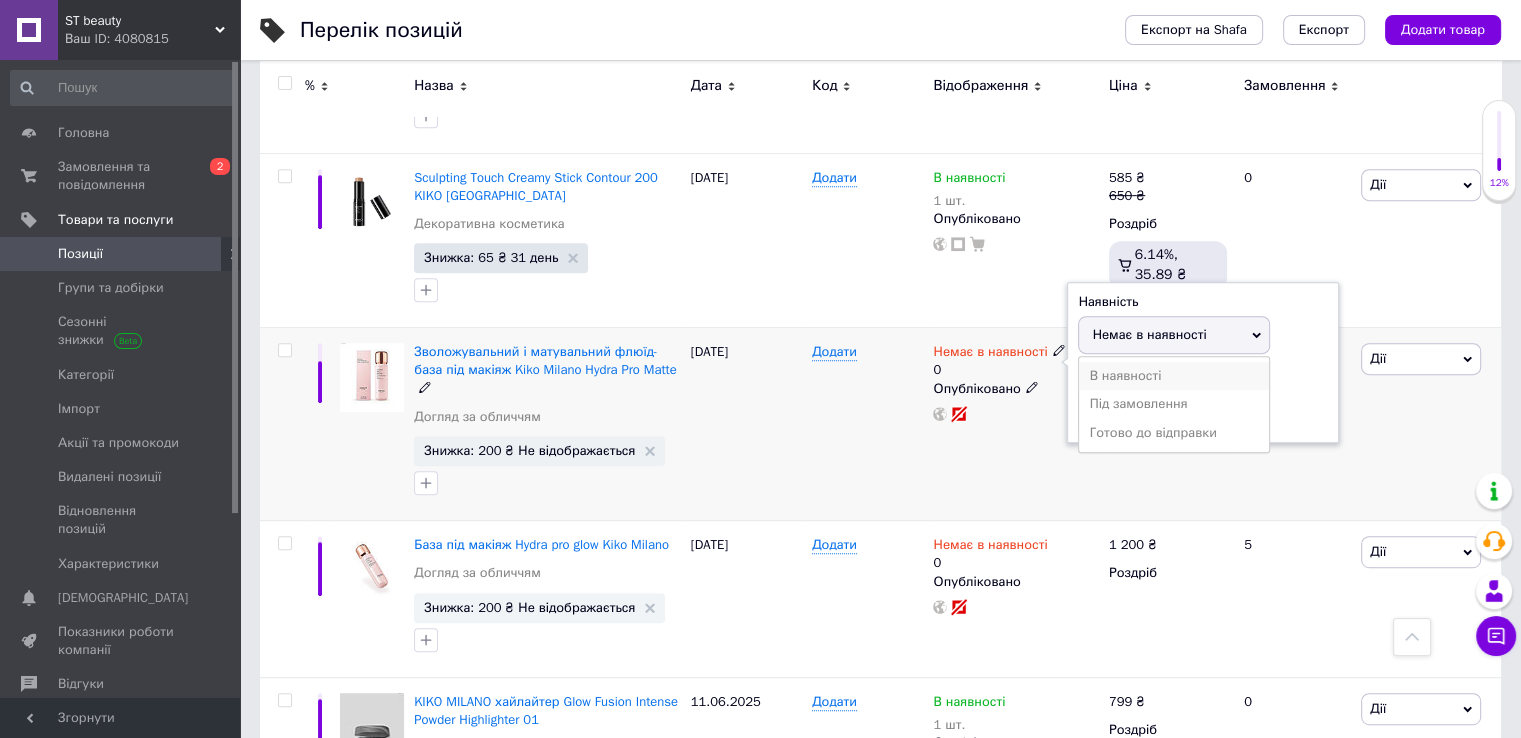click on "В наявності" at bounding box center [1174, 376] 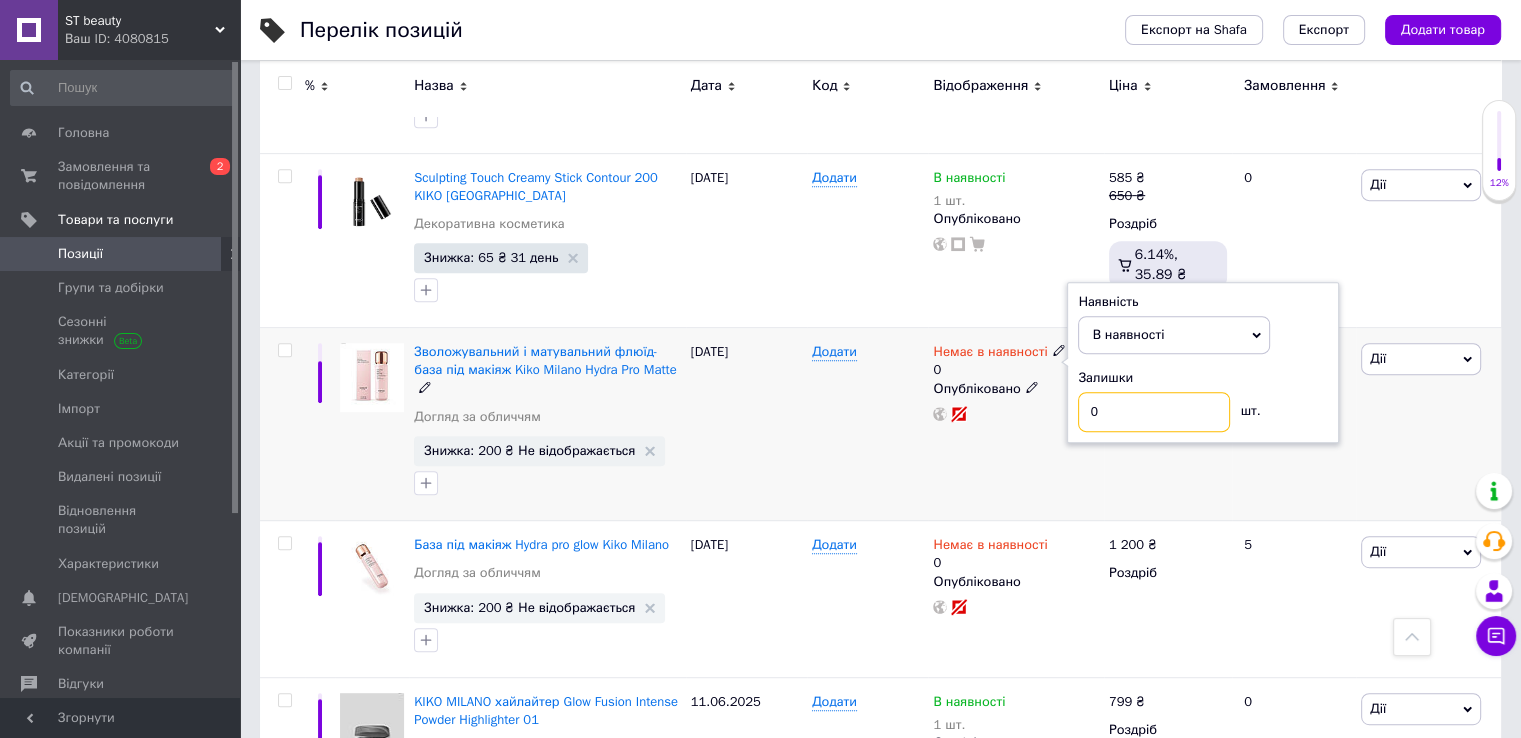 click on "0" at bounding box center [1154, 412] 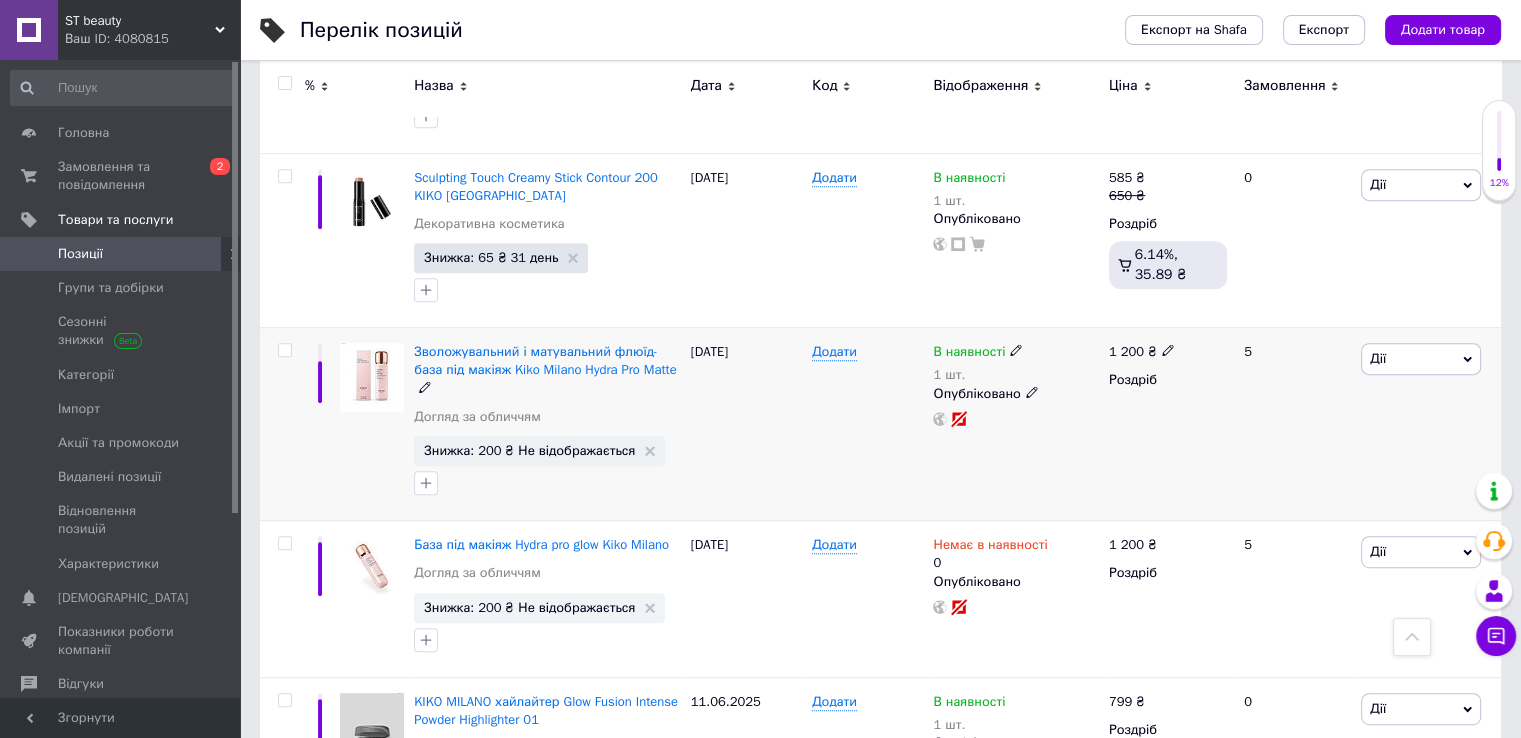 click 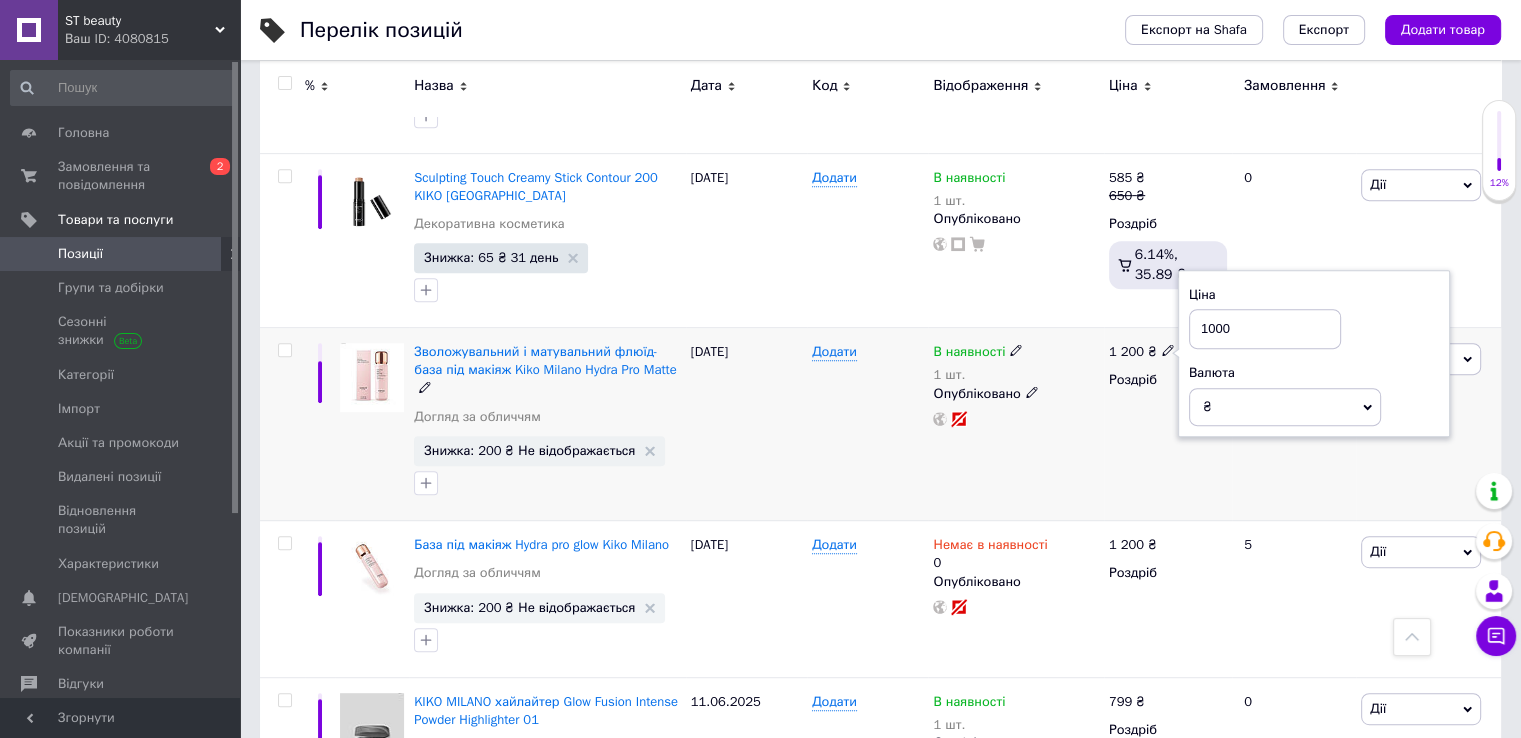 type on "1000" 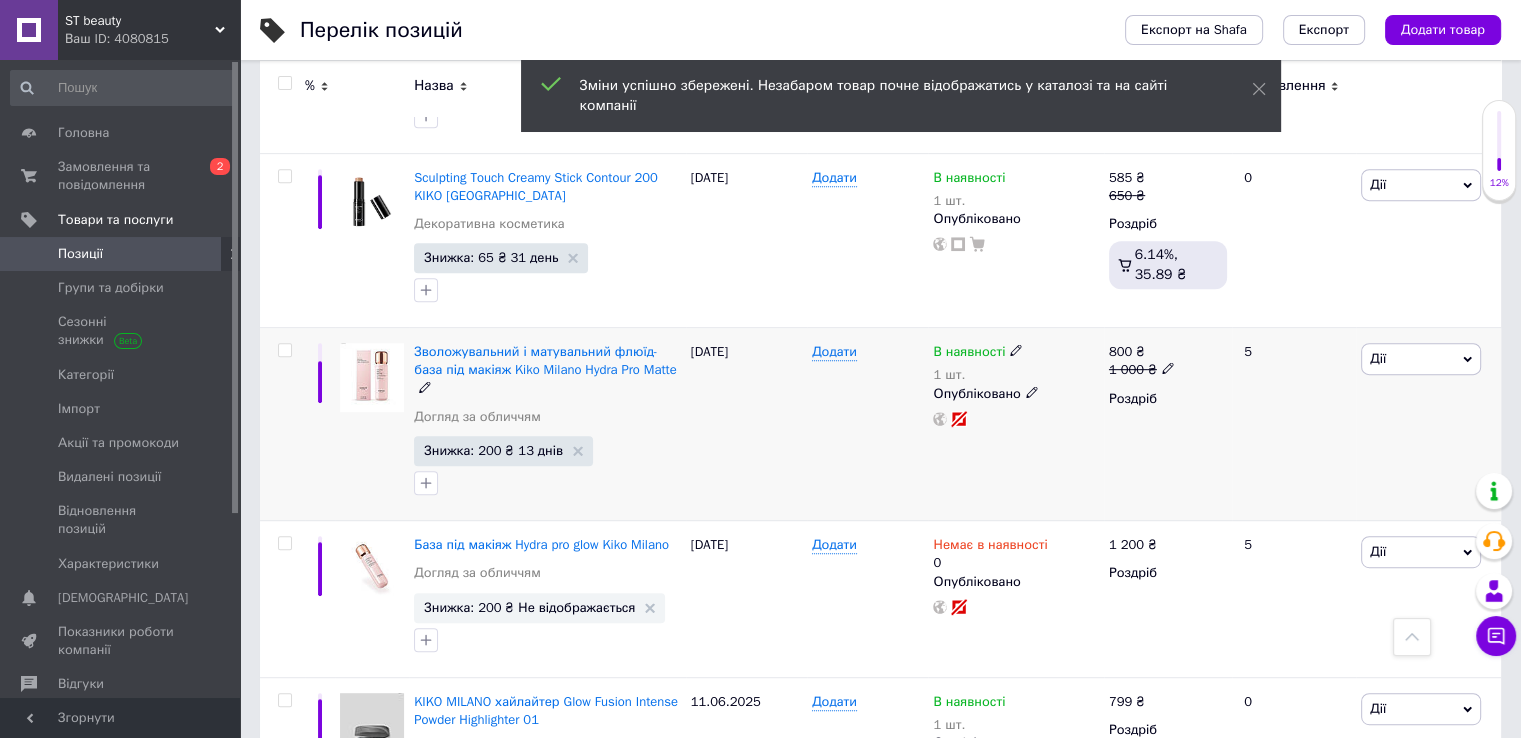 click on "800   ₴" at bounding box center (1142, 352) 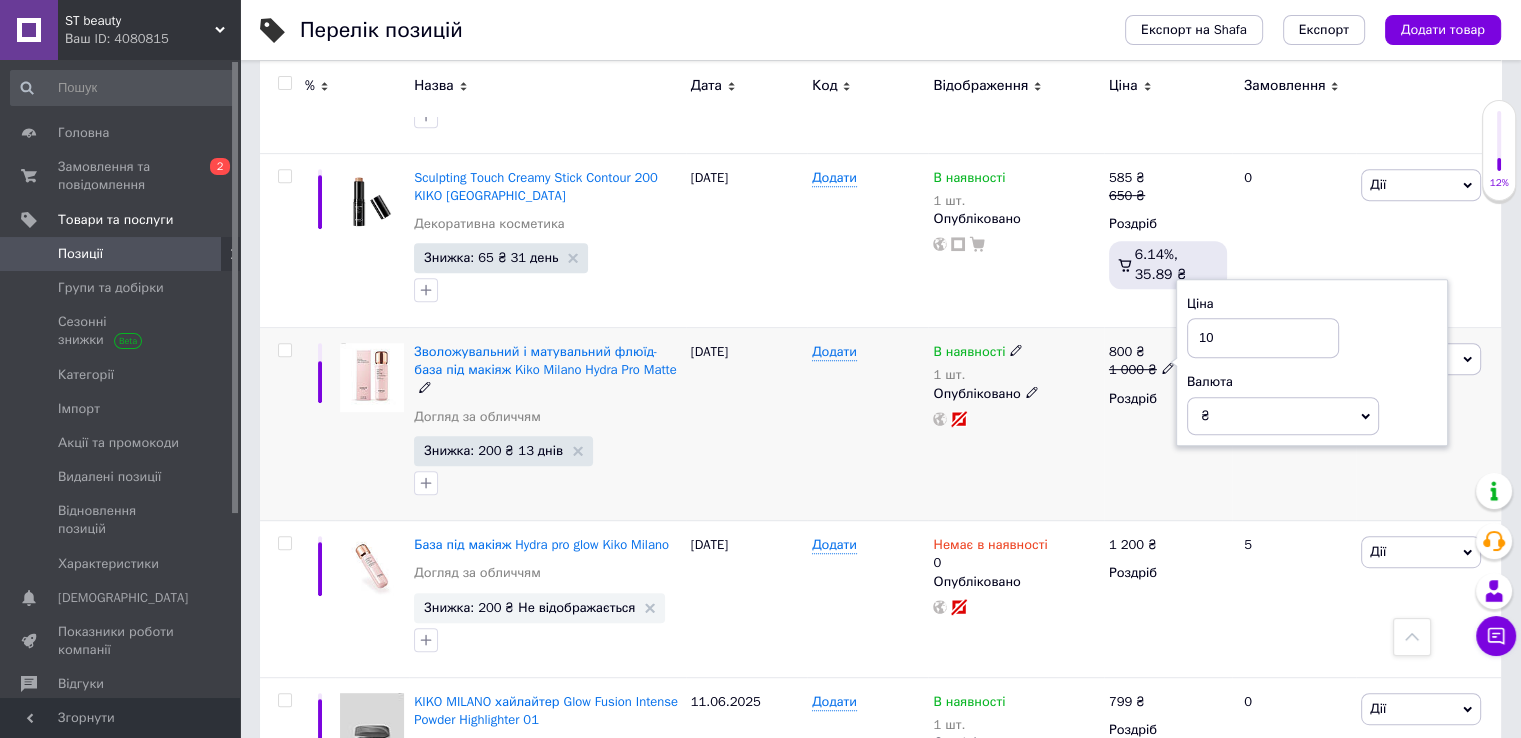 type on "1" 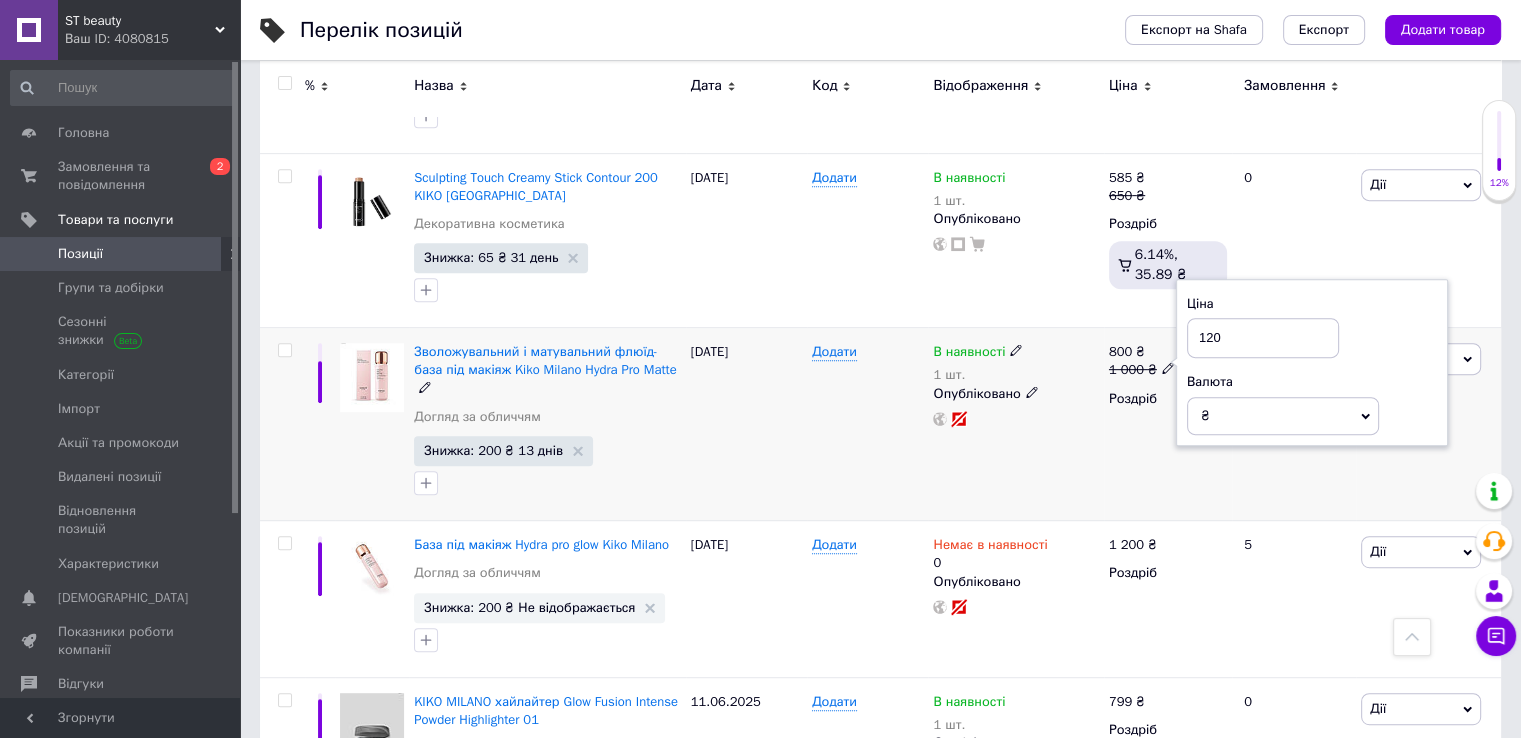type on "1200" 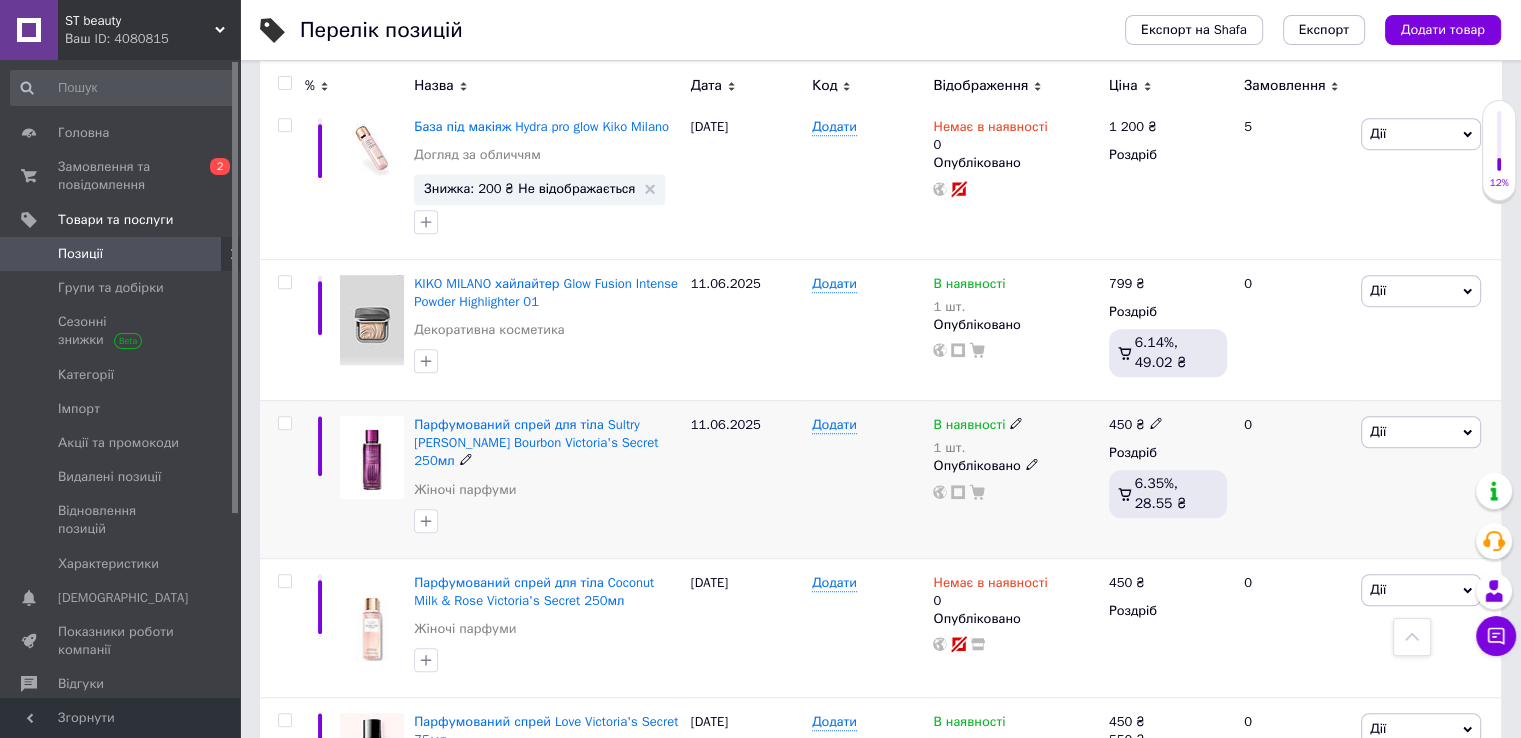 scroll, scrollTop: 1200, scrollLeft: 0, axis: vertical 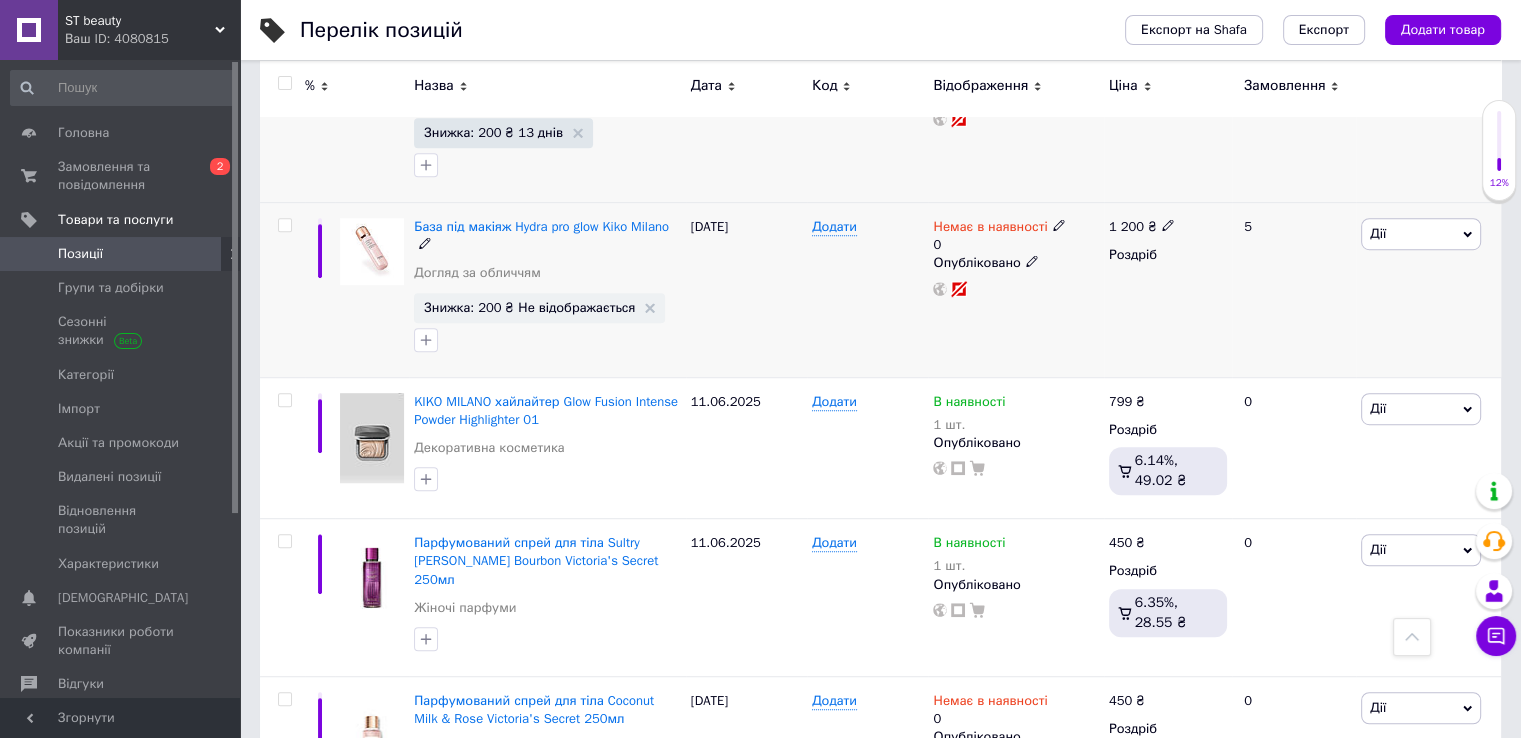 click 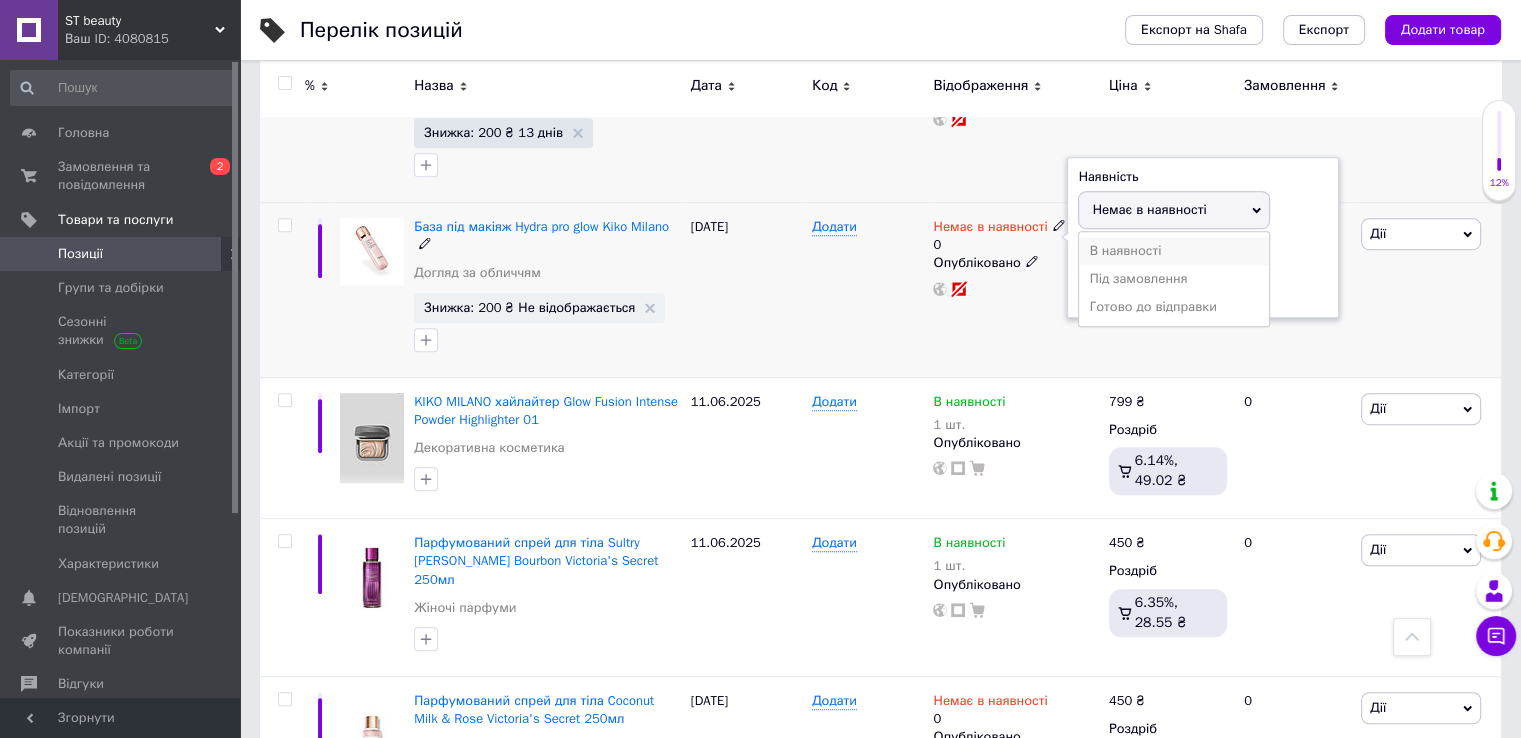 click on "В наявності" at bounding box center (1174, 251) 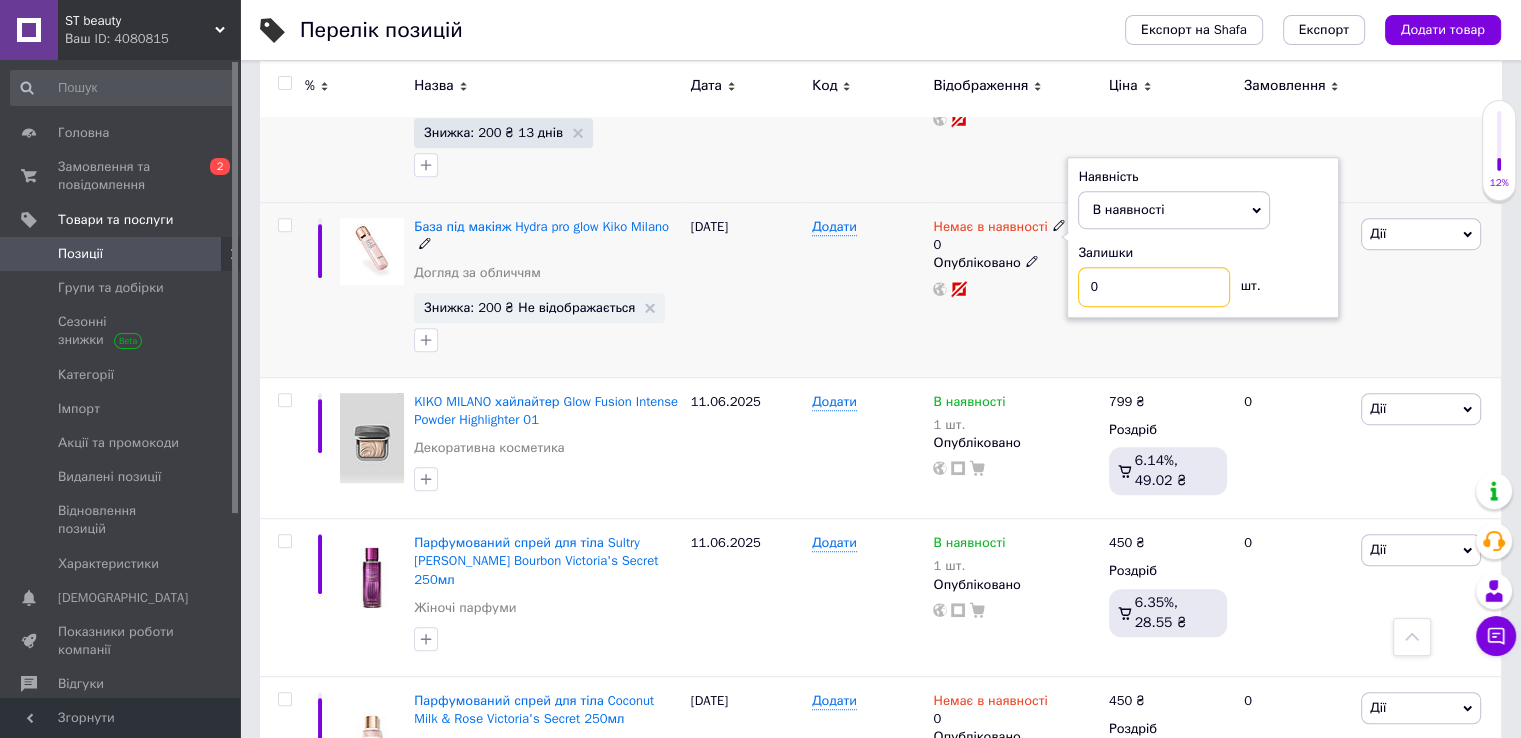 click on "0" at bounding box center (1154, 287) 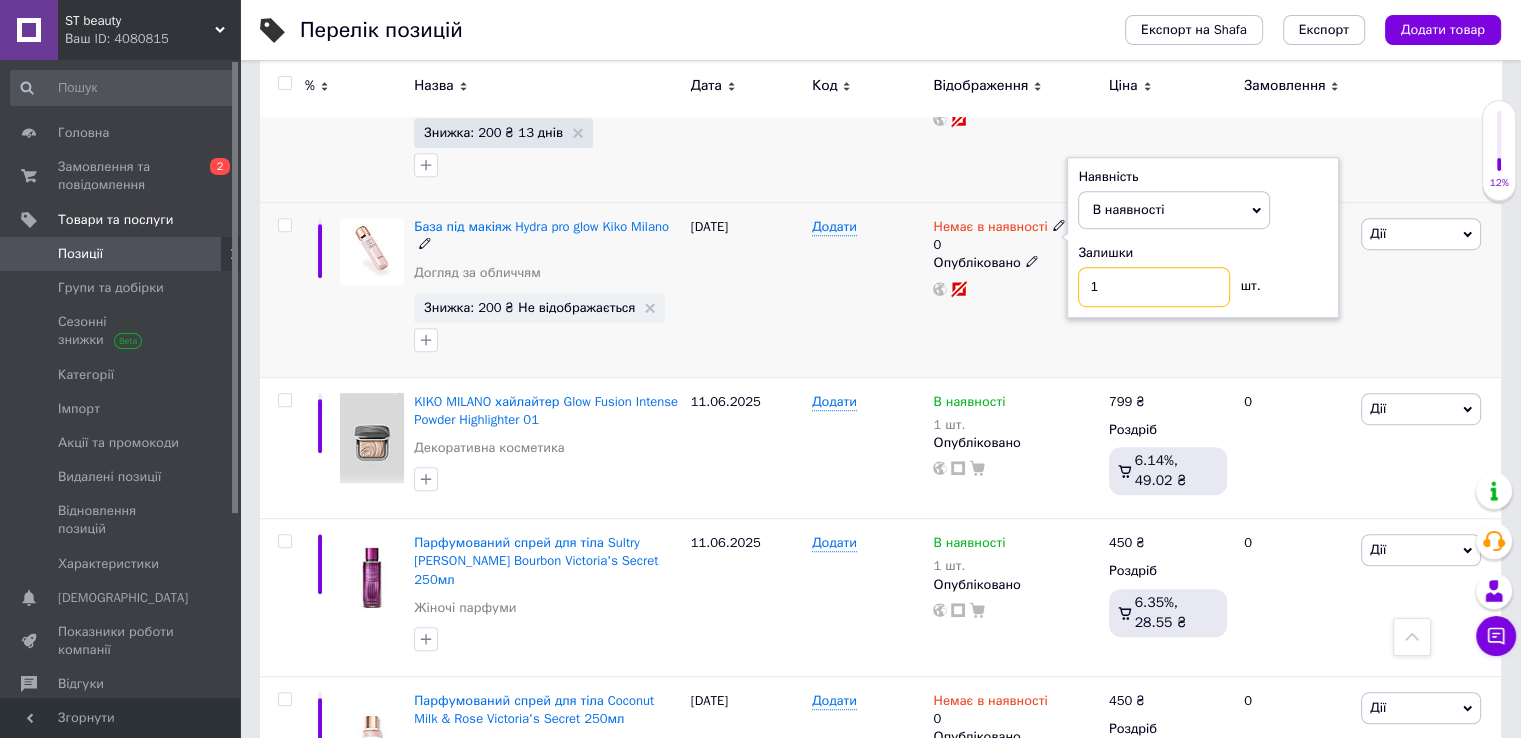 type on "1" 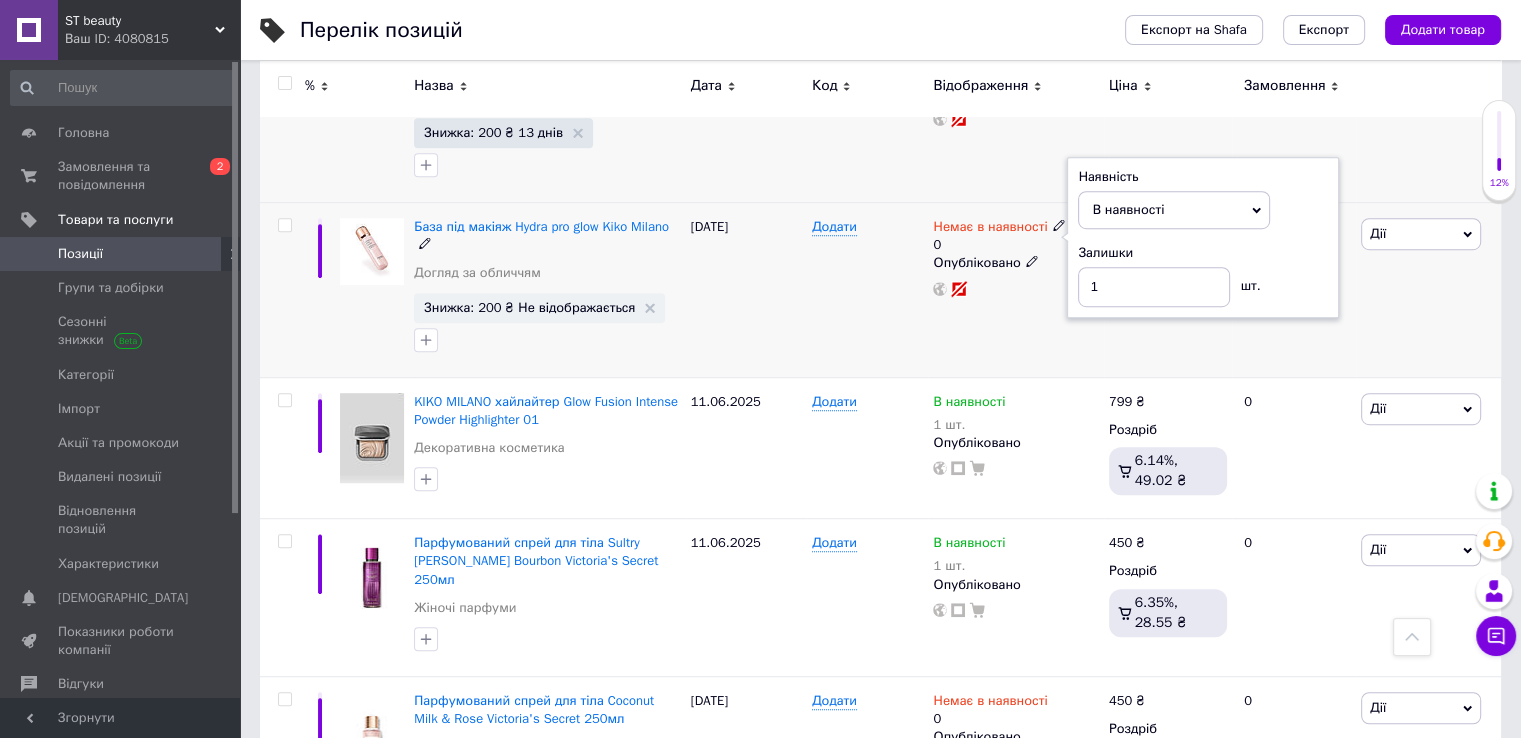 click on "Немає в наявності 0 Наявність В наявності Немає в наявності Під замовлення Готово до відправки Залишки 1 шт. Опубліковано" at bounding box center [1015, 290] 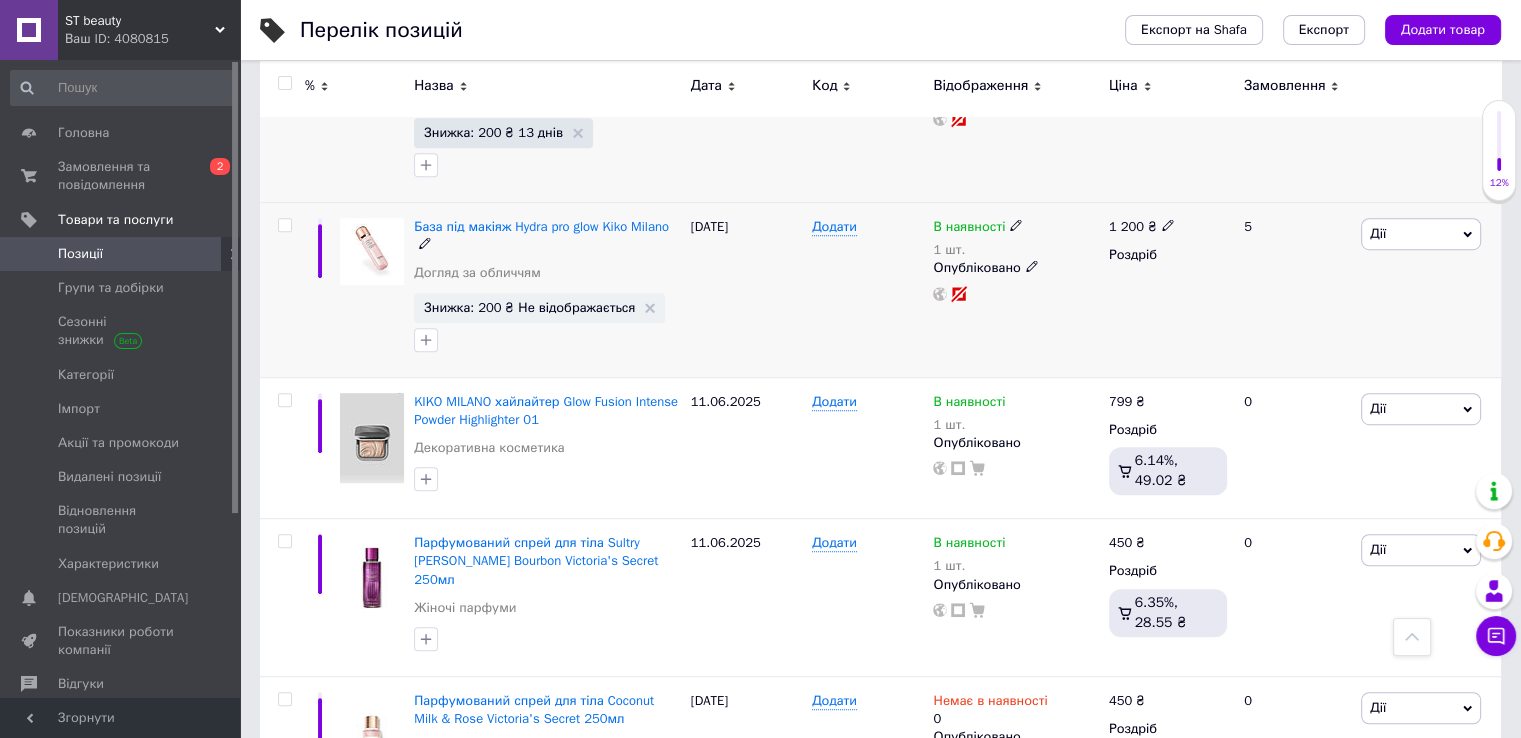 click 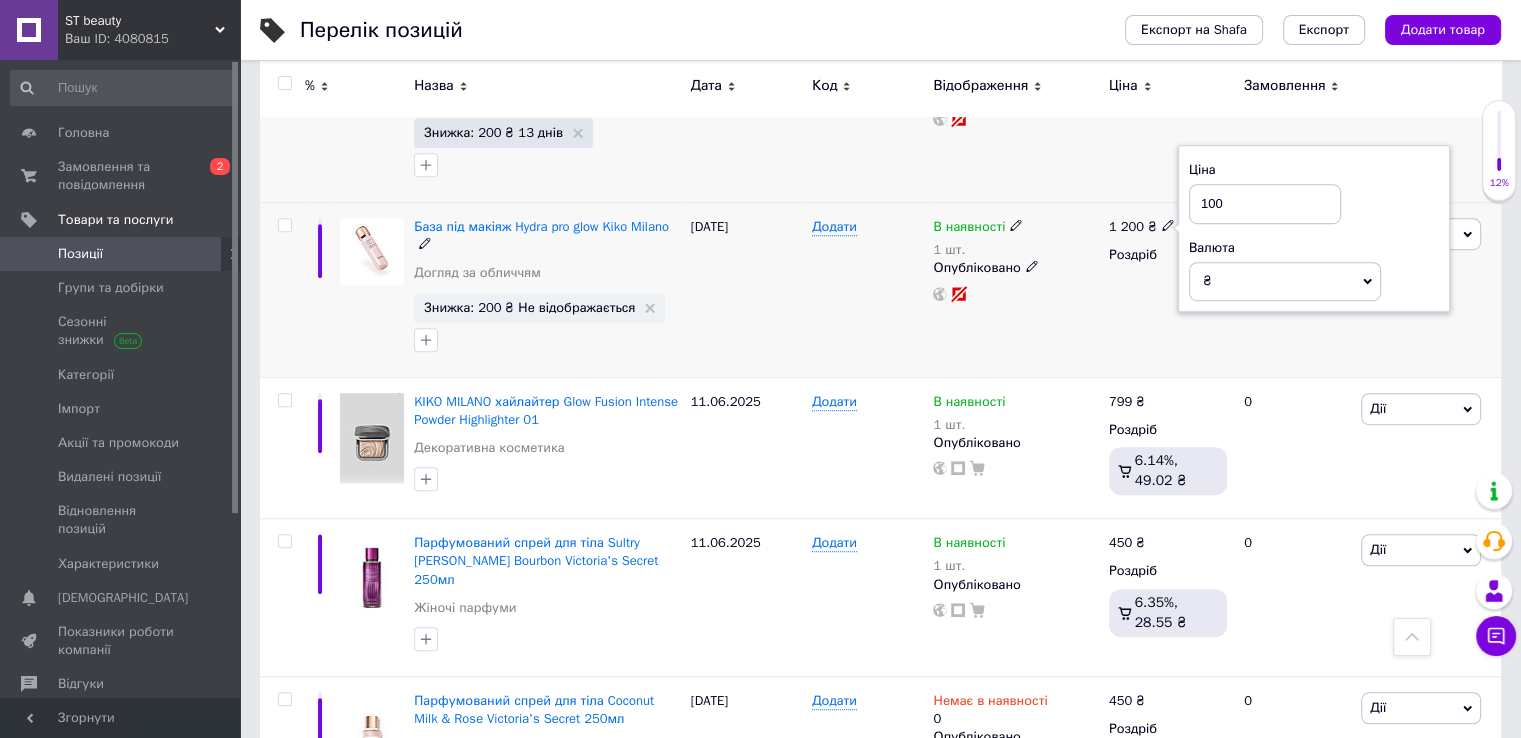 type on "1000" 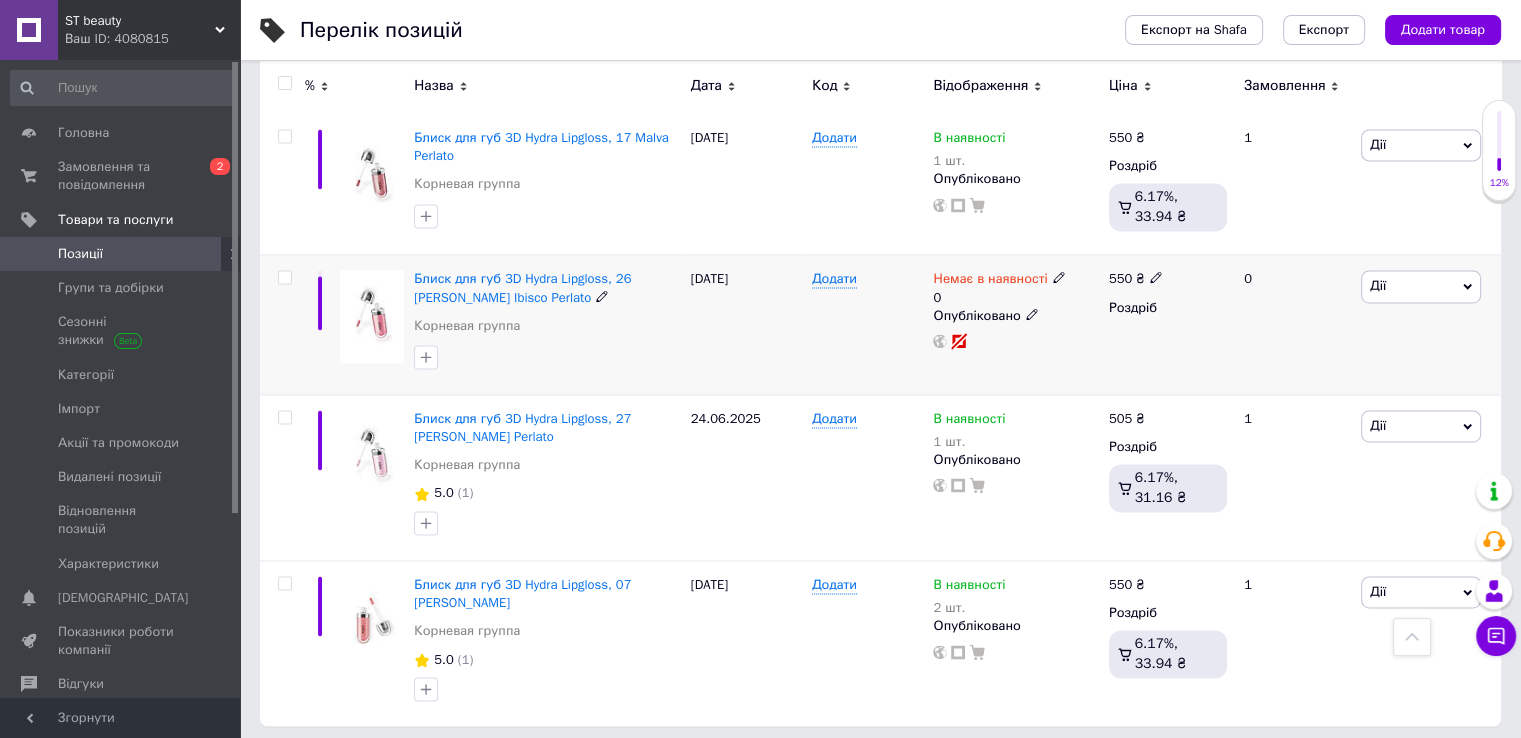 scroll, scrollTop: 2965, scrollLeft: 0, axis: vertical 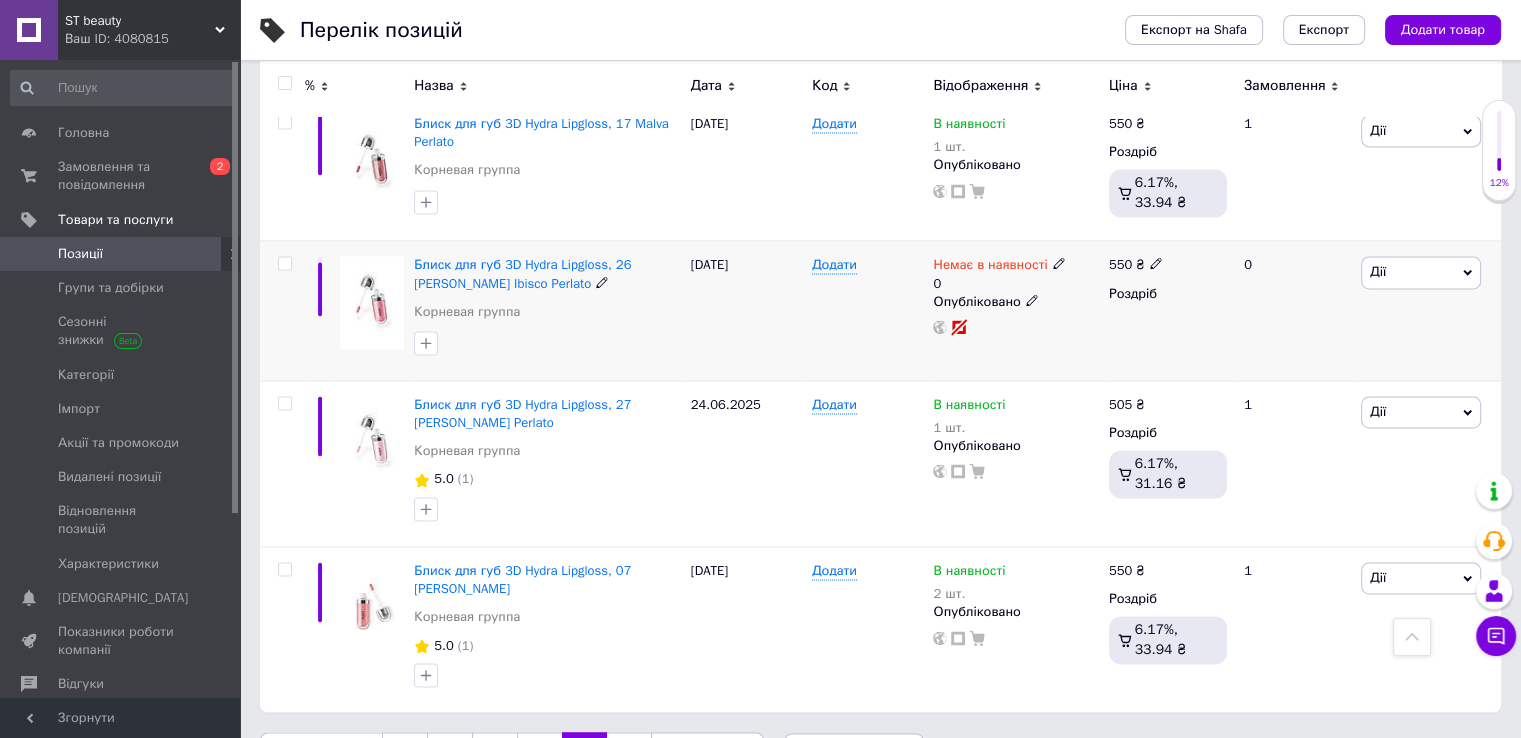 click 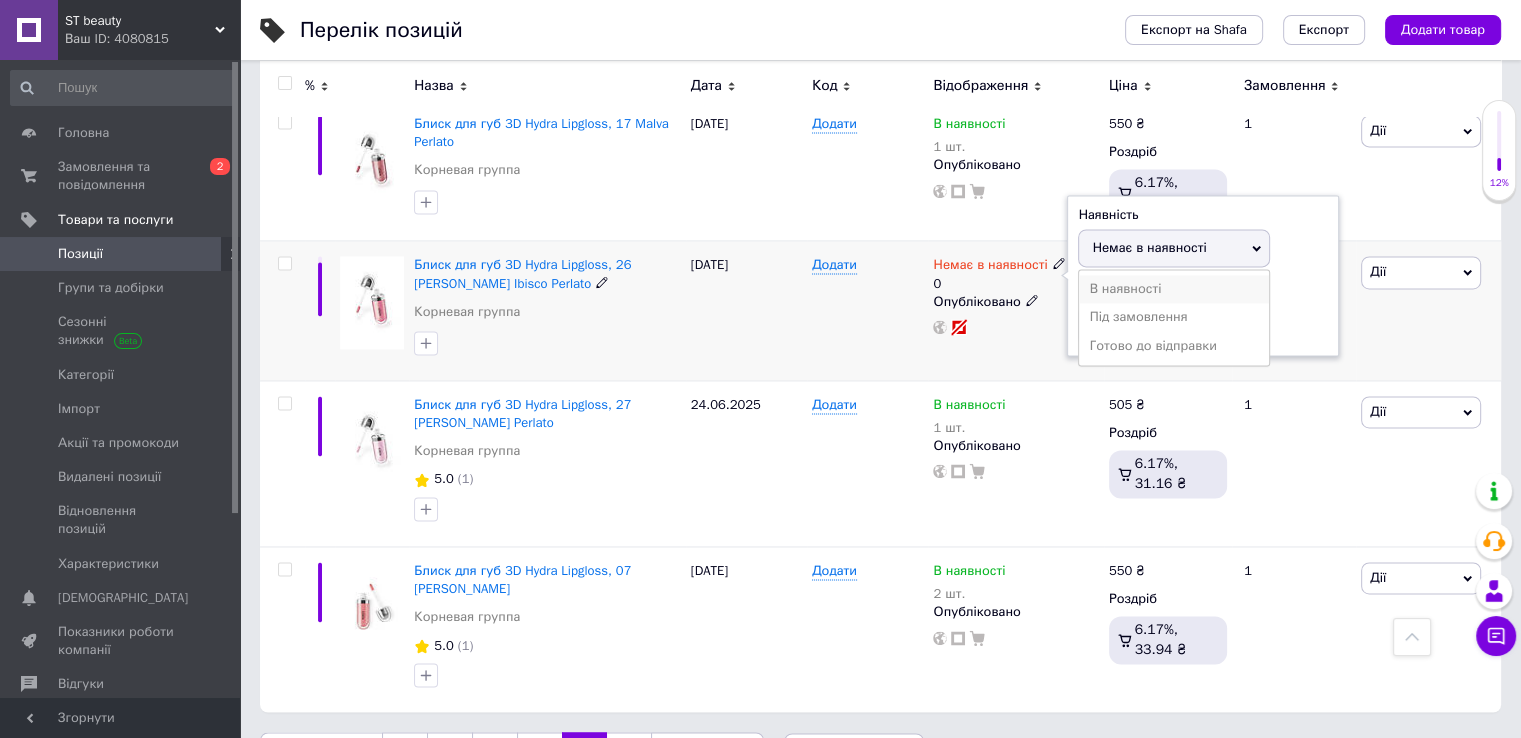 click on "В наявності" at bounding box center [1174, 289] 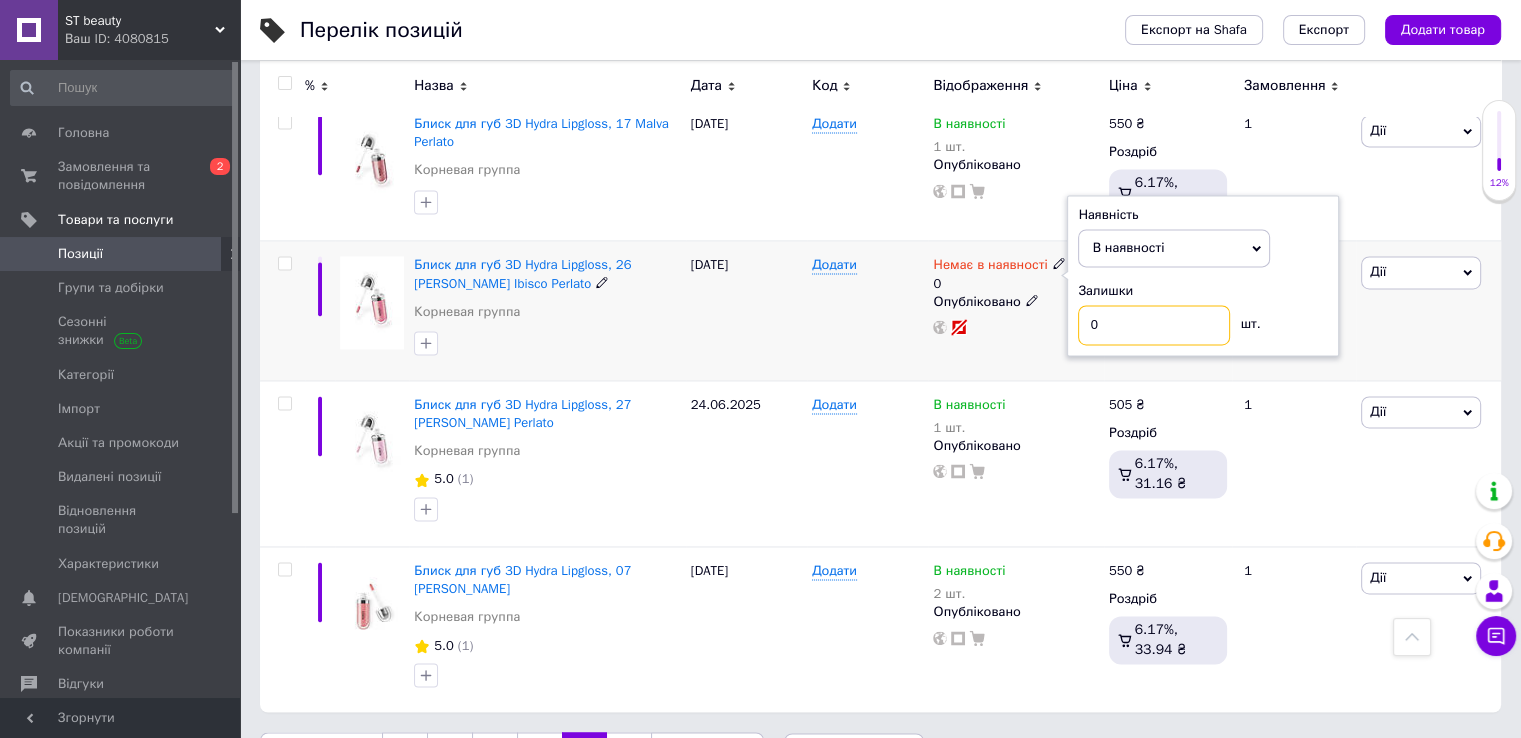 click on "0" at bounding box center (1154, 325) 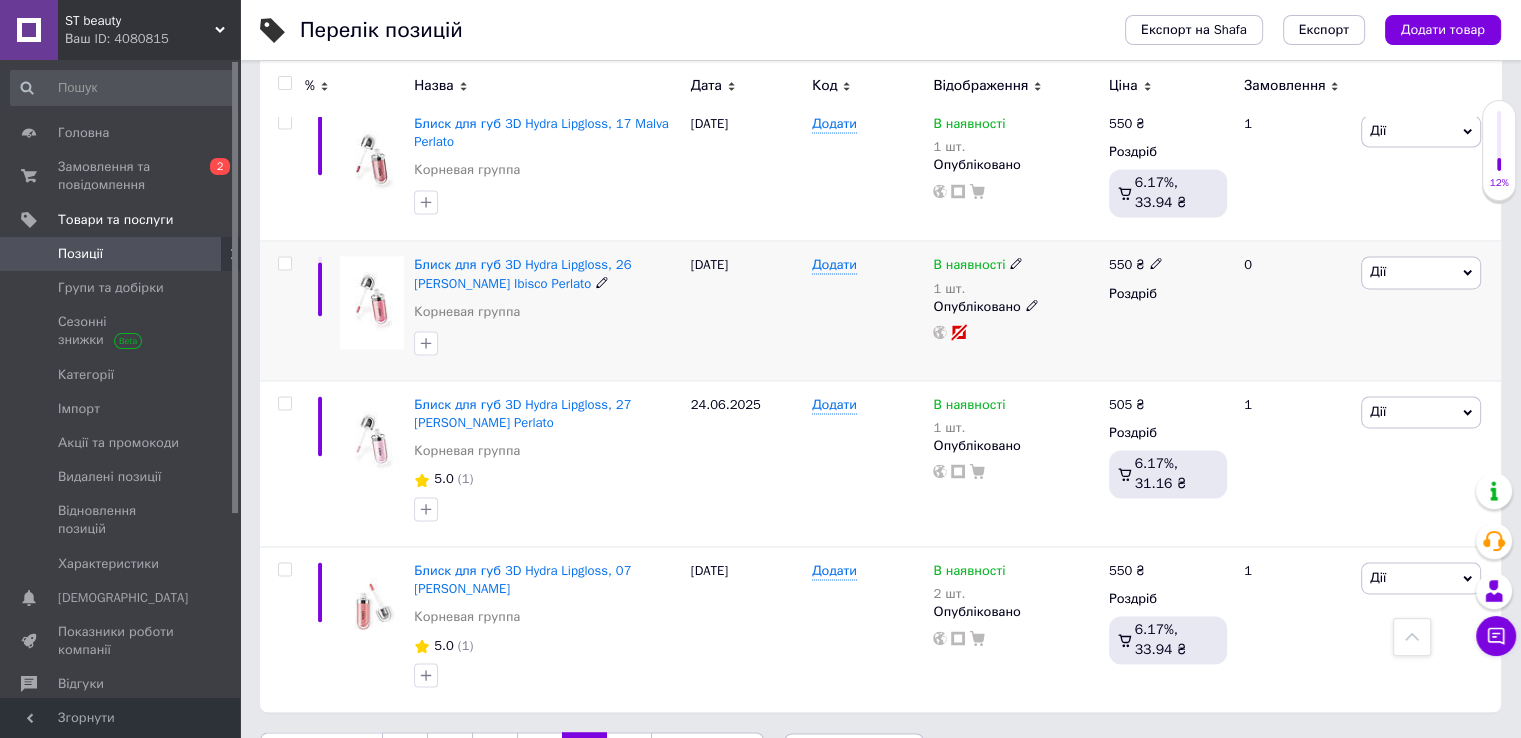 click on "550   ₴" at bounding box center [1136, 265] 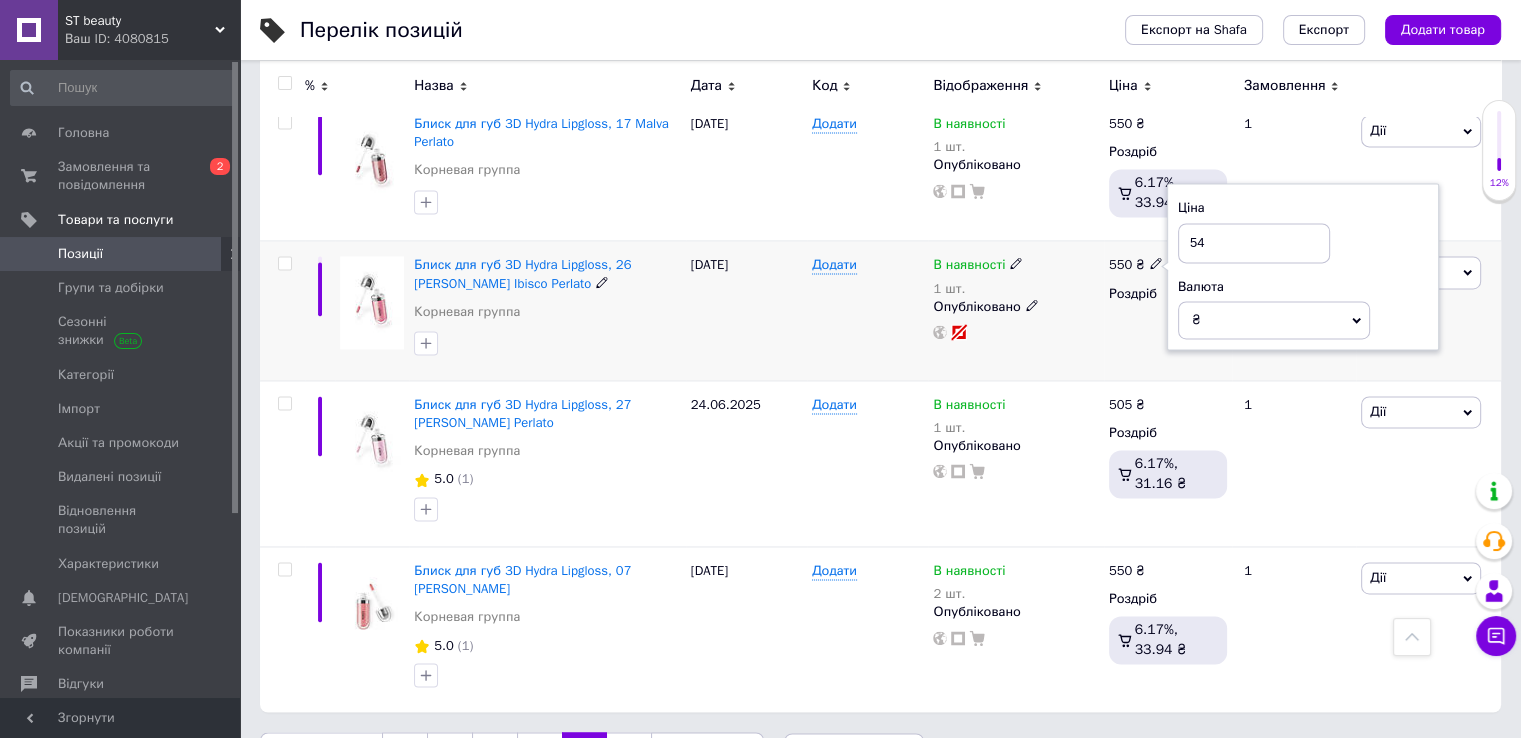type on "540" 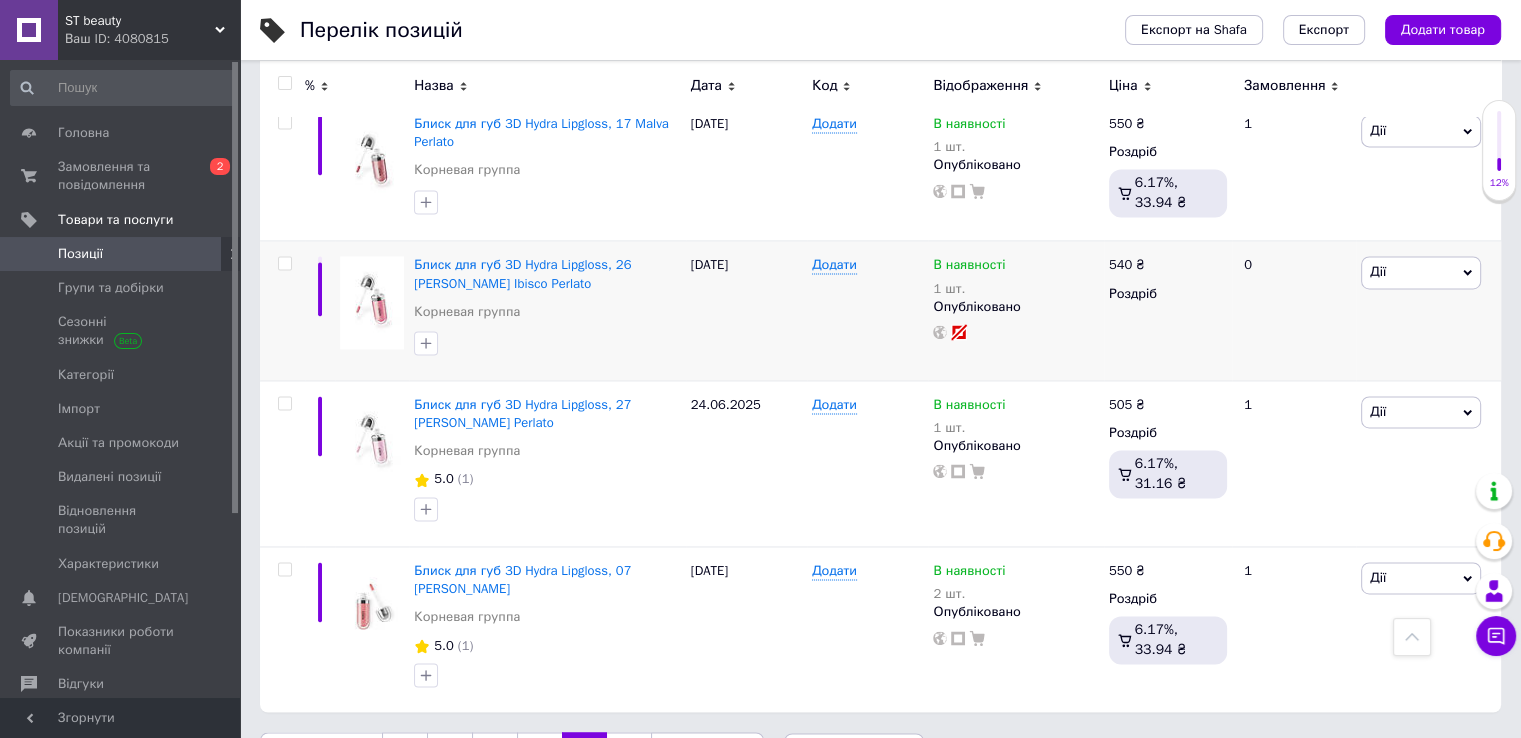 click on "Наступна" at bounding box center (707, 753) 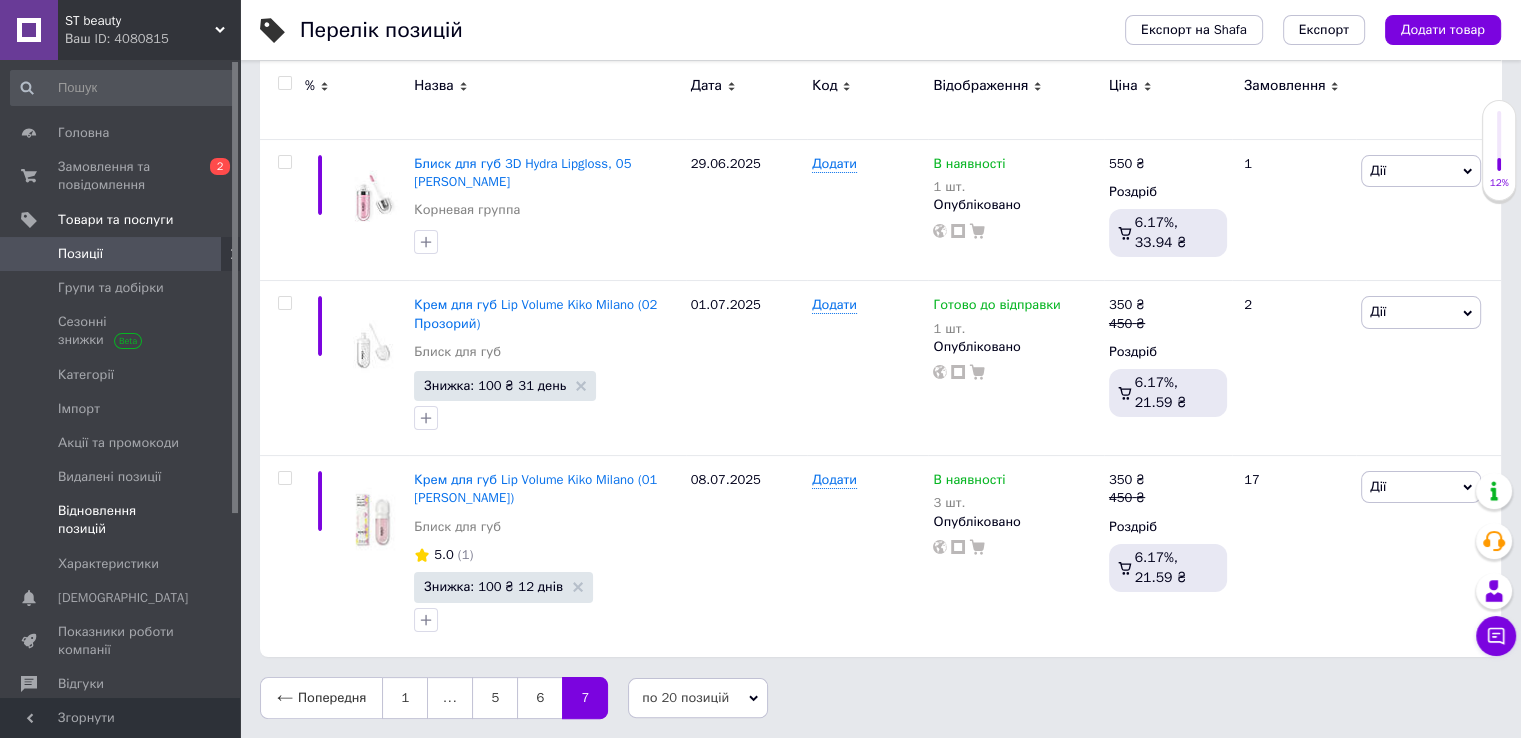 scroll, scrollTop: 0, scrollLeft: 0, axis: both 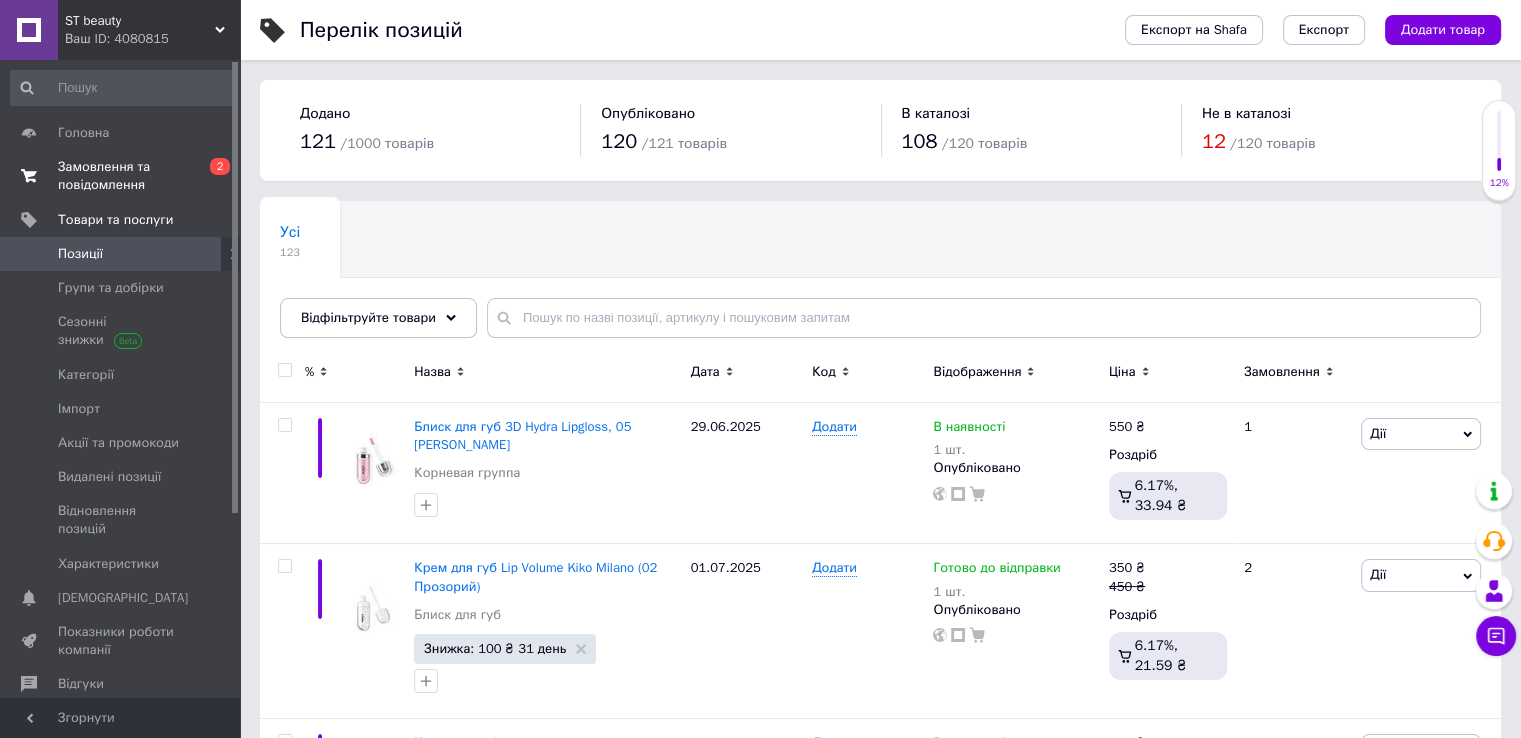 click on "Замовлення та повідомлення" at bounding box center [121, 176] 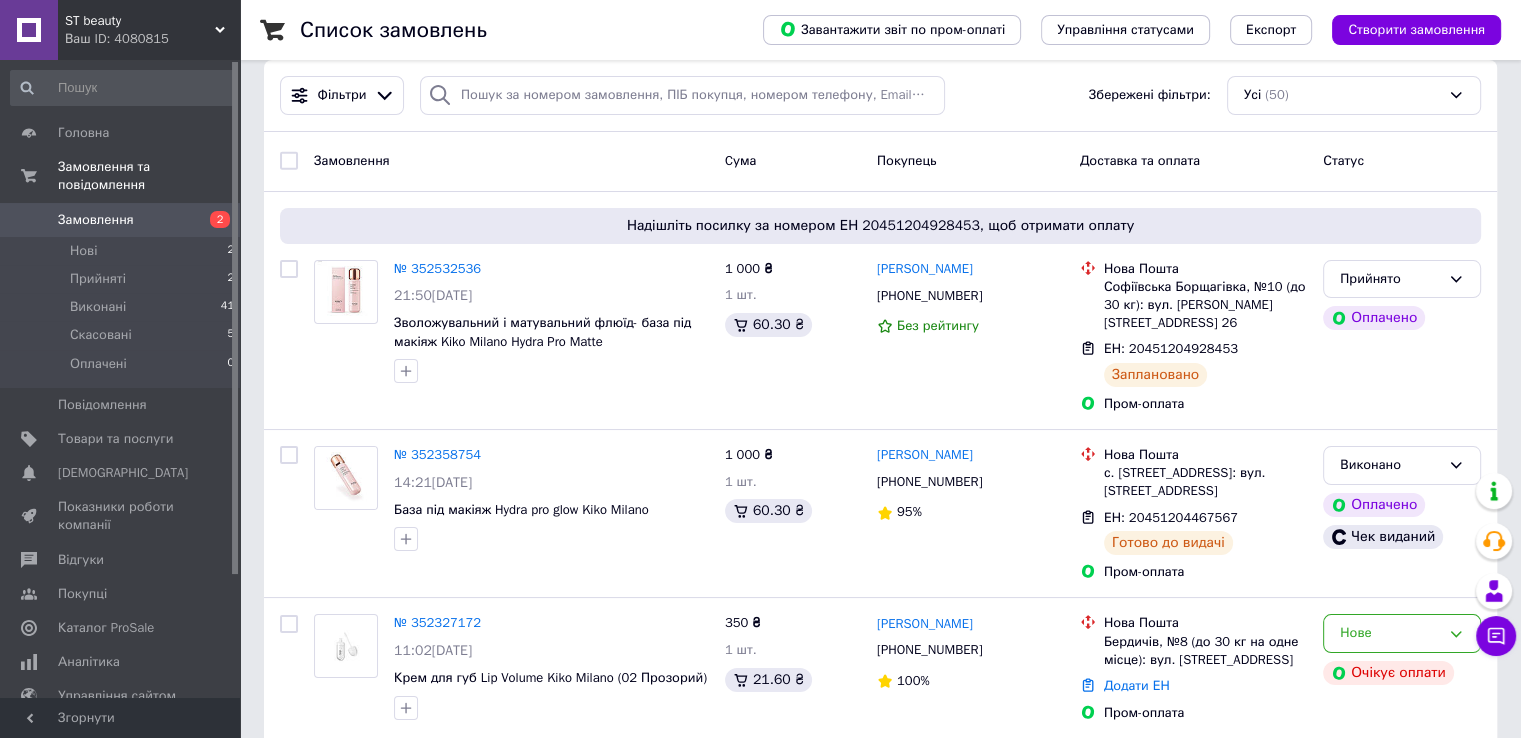 scroll, scrollTop: 0, scrollLeft: 0, axis: both 